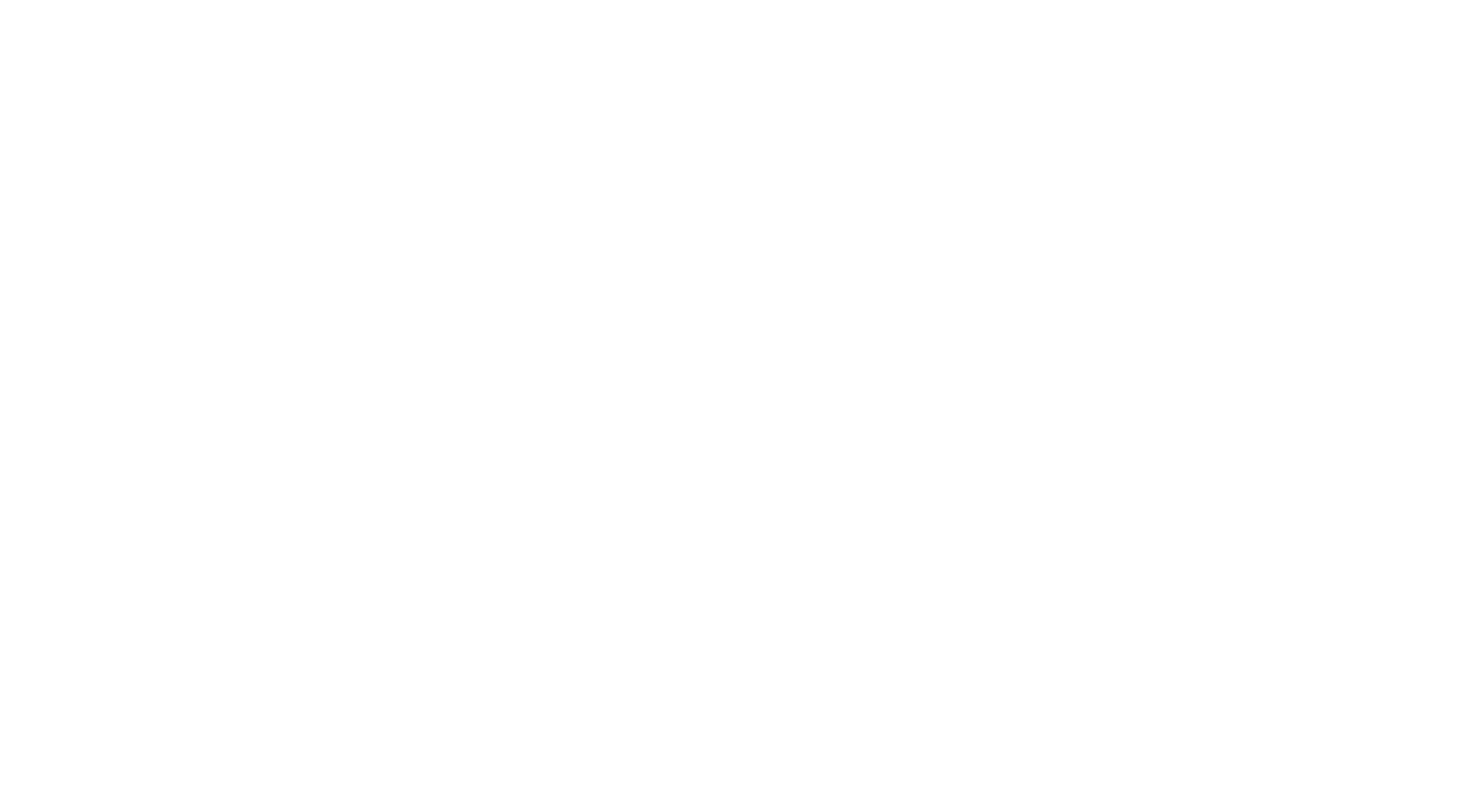 scroll, scrollTop: 0, scrollLeft: 0, axis: both 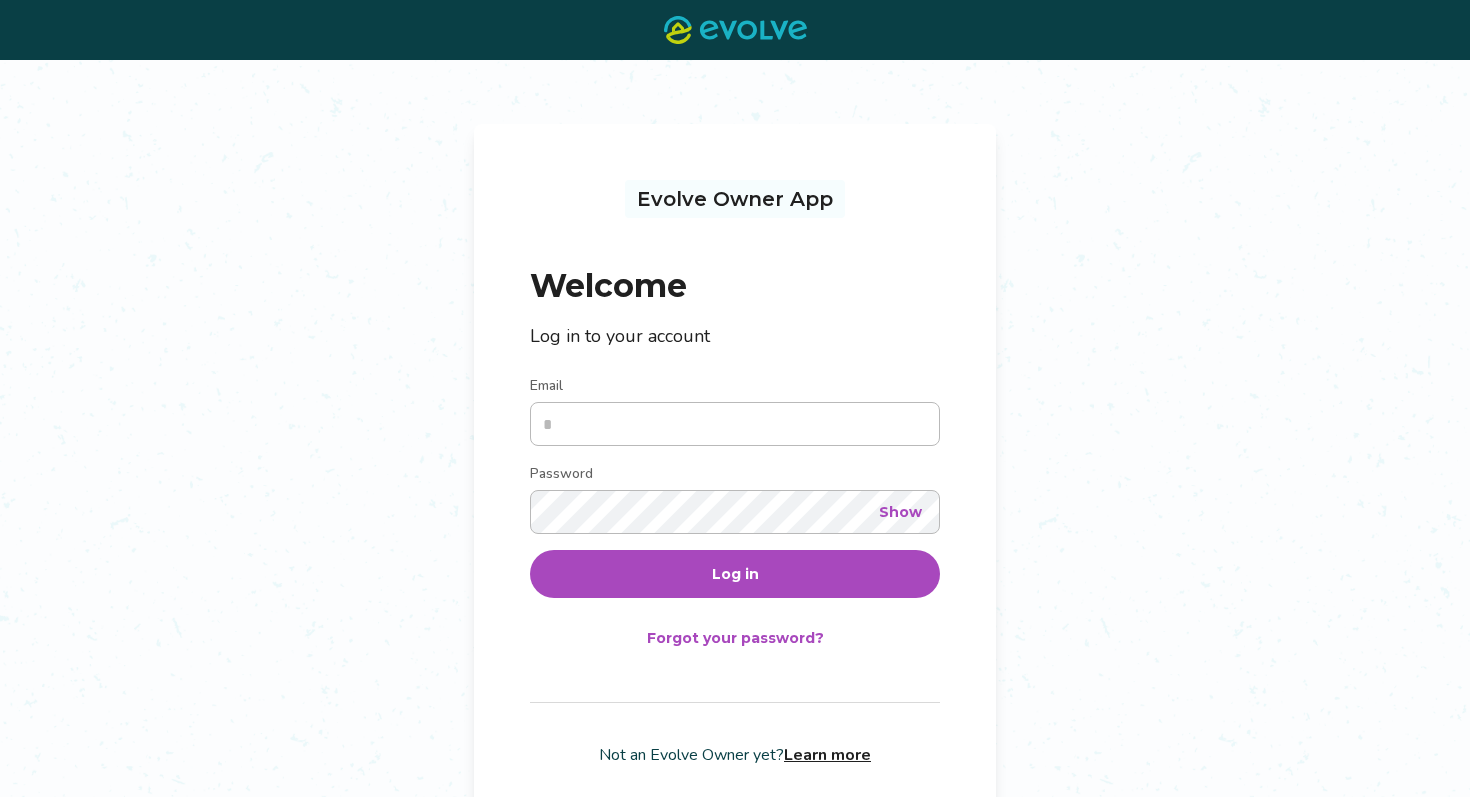 type on "**********" 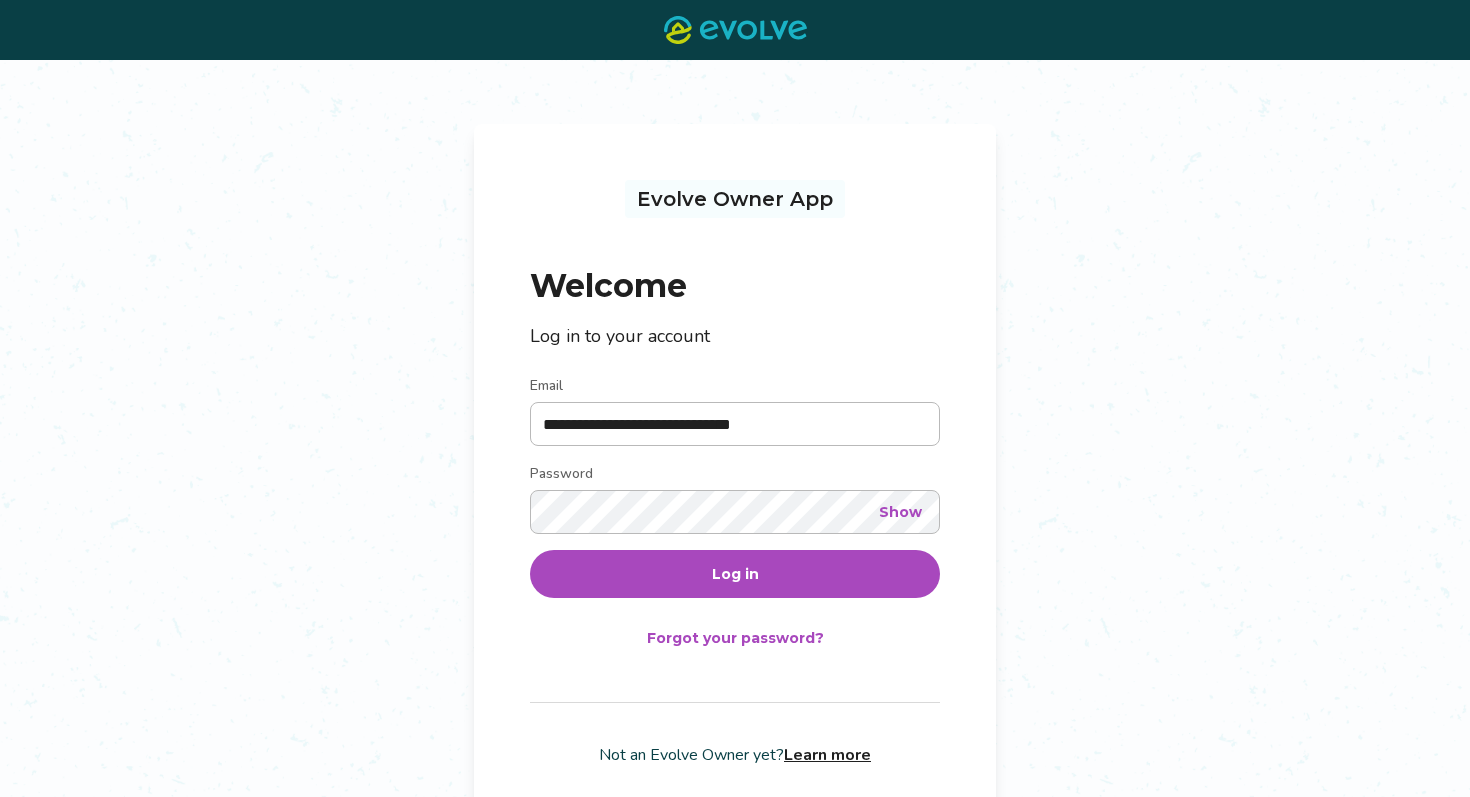 click on "Log in" at bounding box center (735, 574) 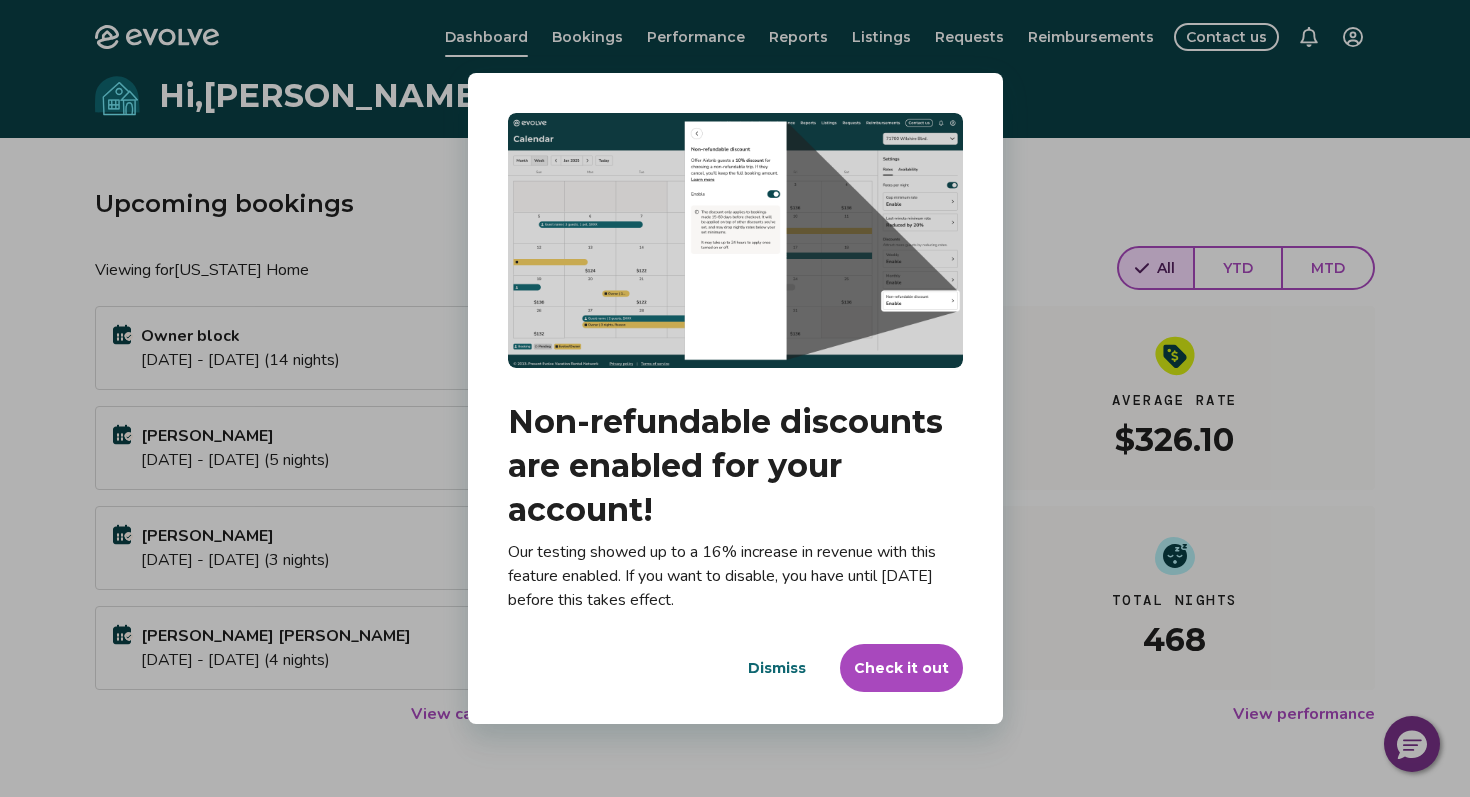 drag, startPoint x: 577, startPoint y: 548, endPoint x: 686, endPoint y: 601, distance: 121.20231 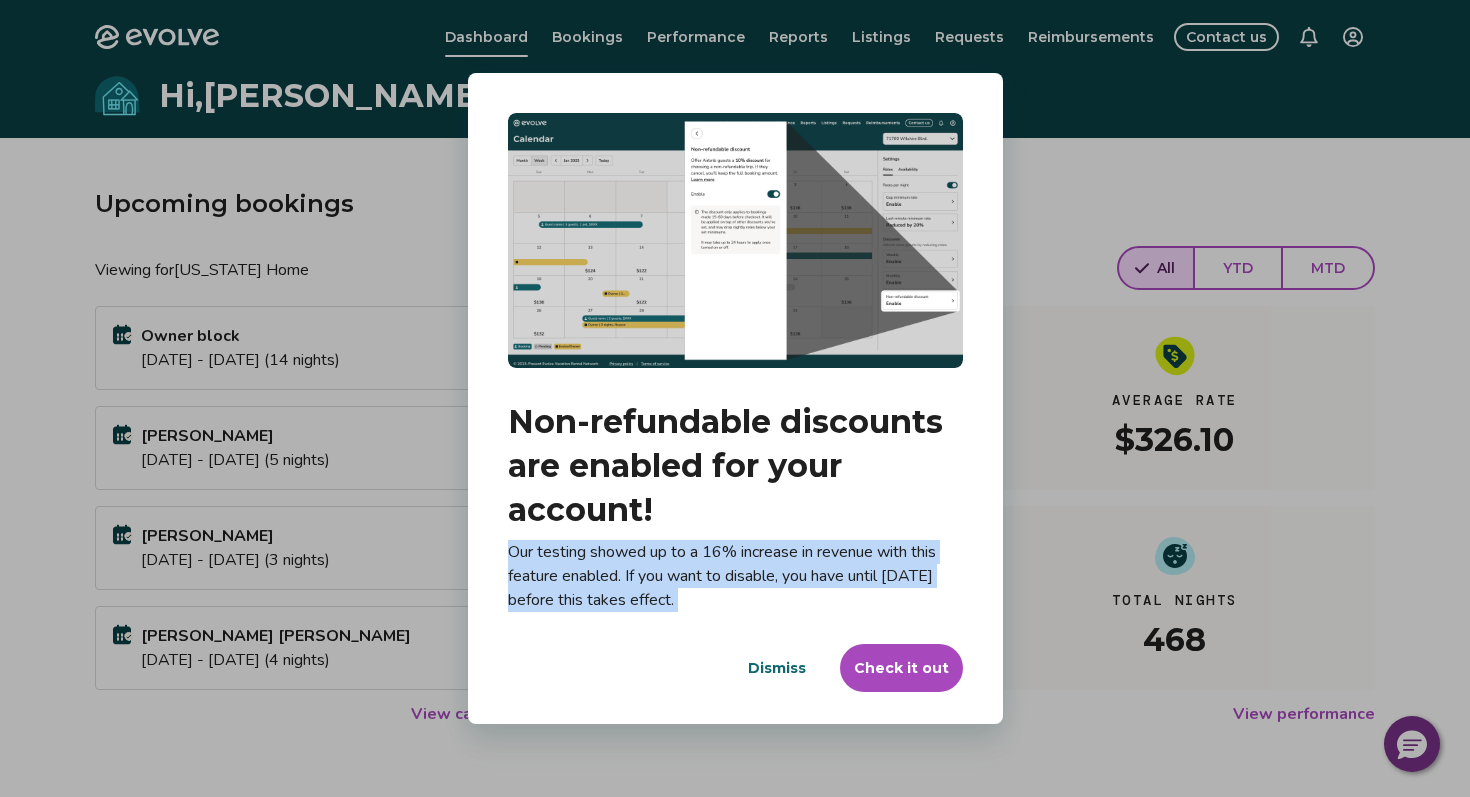 drag, startPoint x: 697, startPoint y: 601, endPoint x: 490, endPoint y: 552, distance: 212.72047 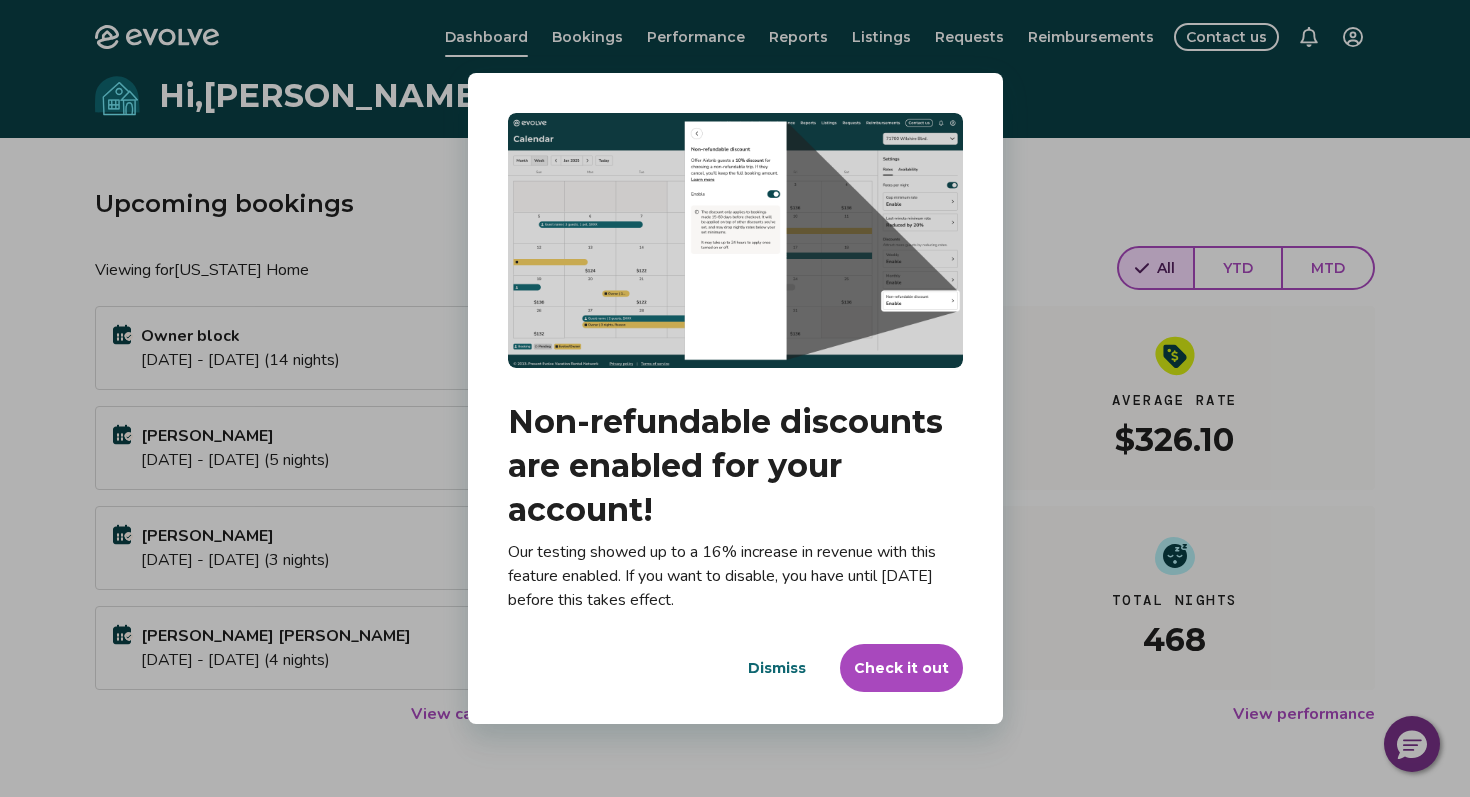 click on "Our testing showed up to a 16% increase in revenue with this feature enabled. If you want to disable, you have until [DATE] before this takes effect." at bounding box center [735, 576] 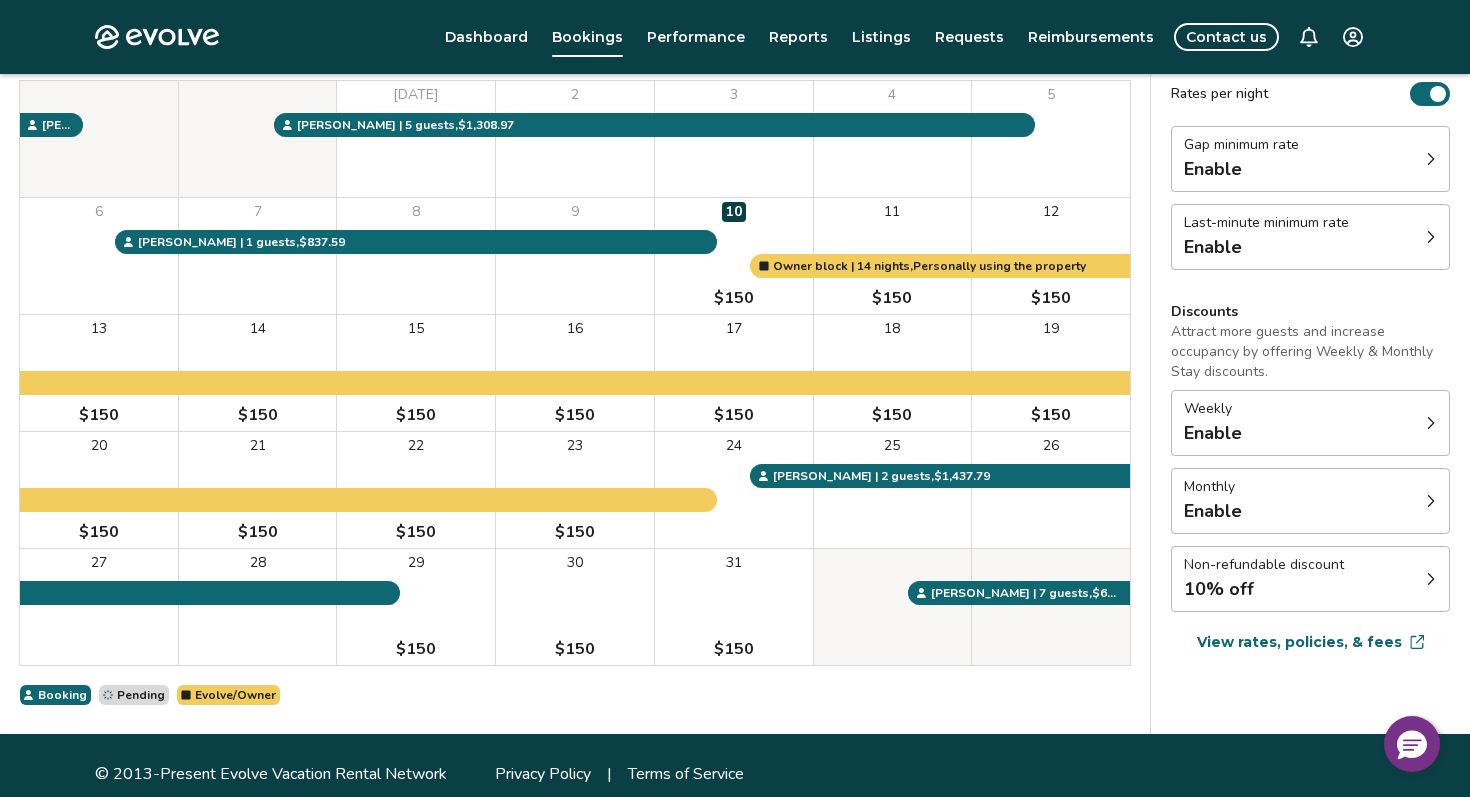 scroll, scrollTop: 237, scrollLeft: 0, axis: vertical 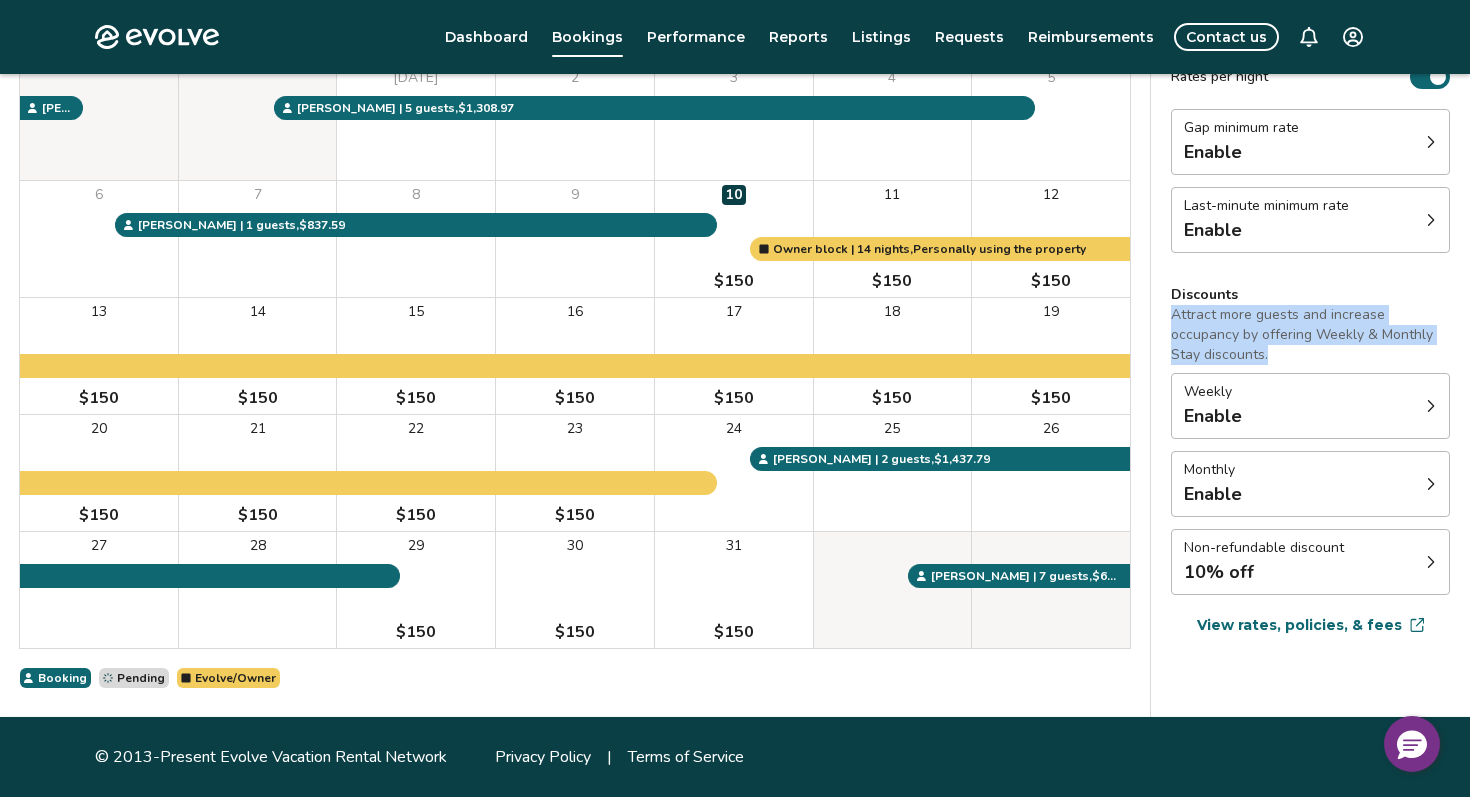 drag, startPoint x: 1240, startPoint y: 359, endPoint x: 1170, endPoint y: 311, distance: 84.87638 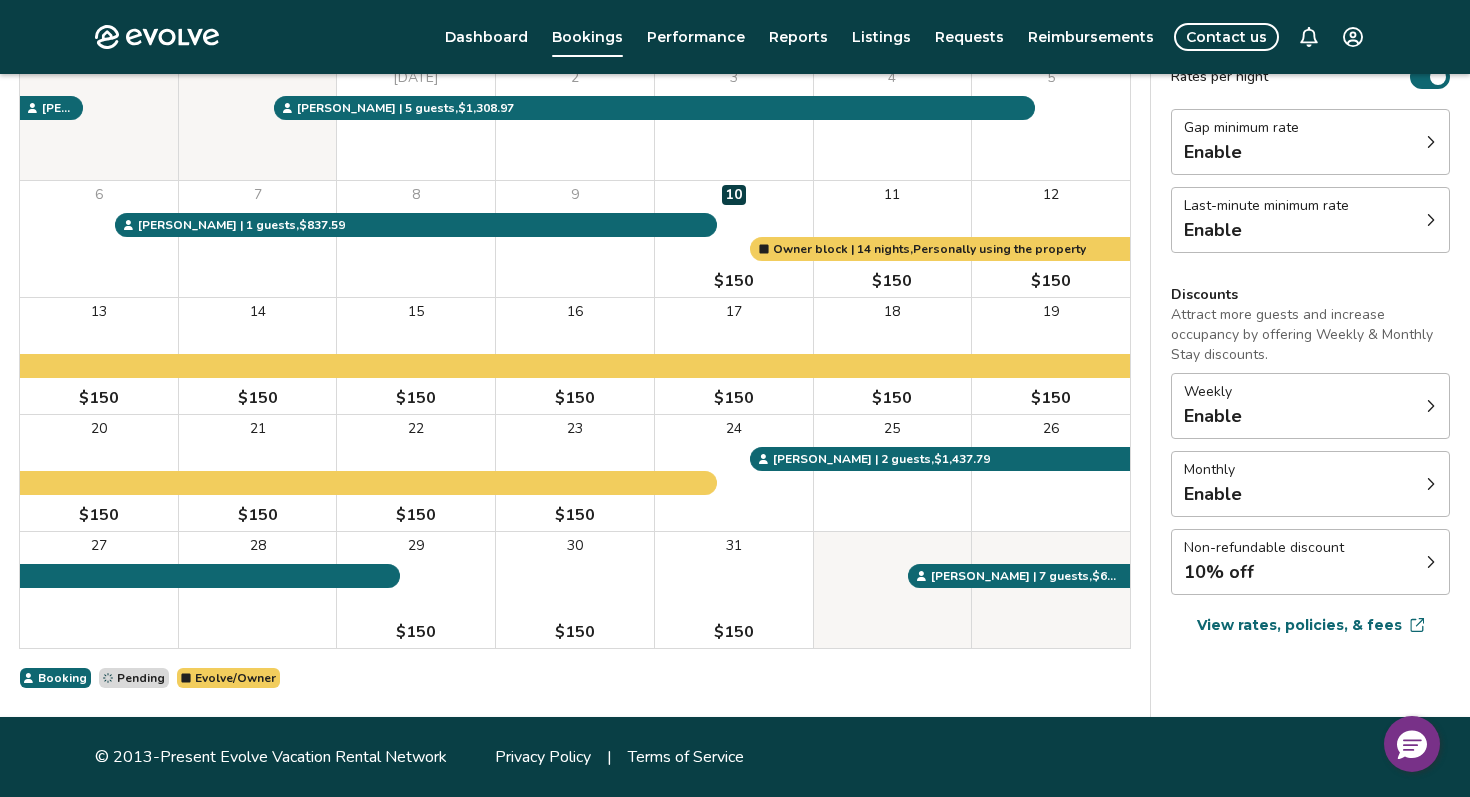 click on "Attract more guests and increase occupancy by offering Weekly & Monthly Stay discounts." at bounding box center (1310, 335) 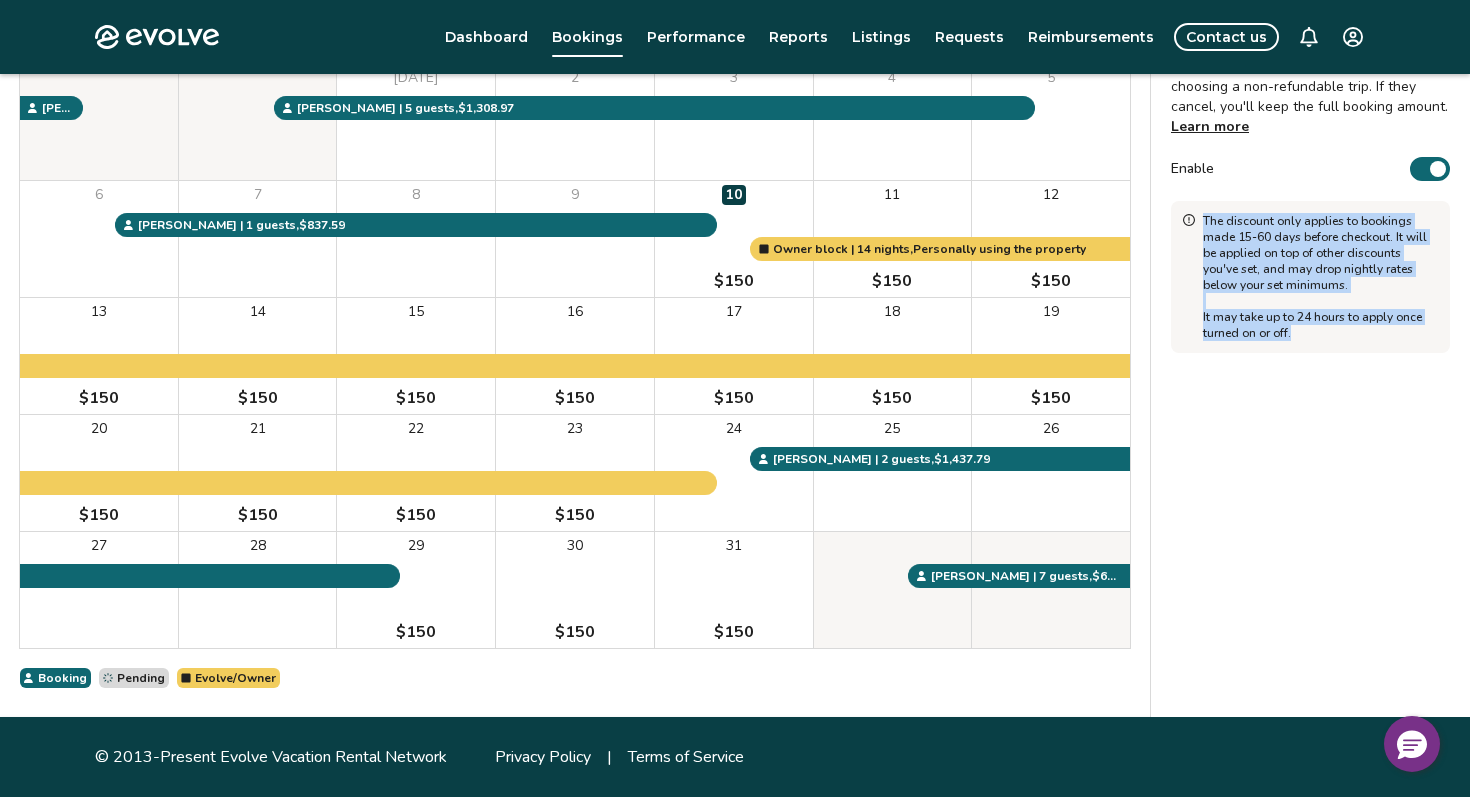 drag, startPoint x: 1205, startPoint y: 221, endPoint x: 1304, endPoint y: 343, distance: 157.11461 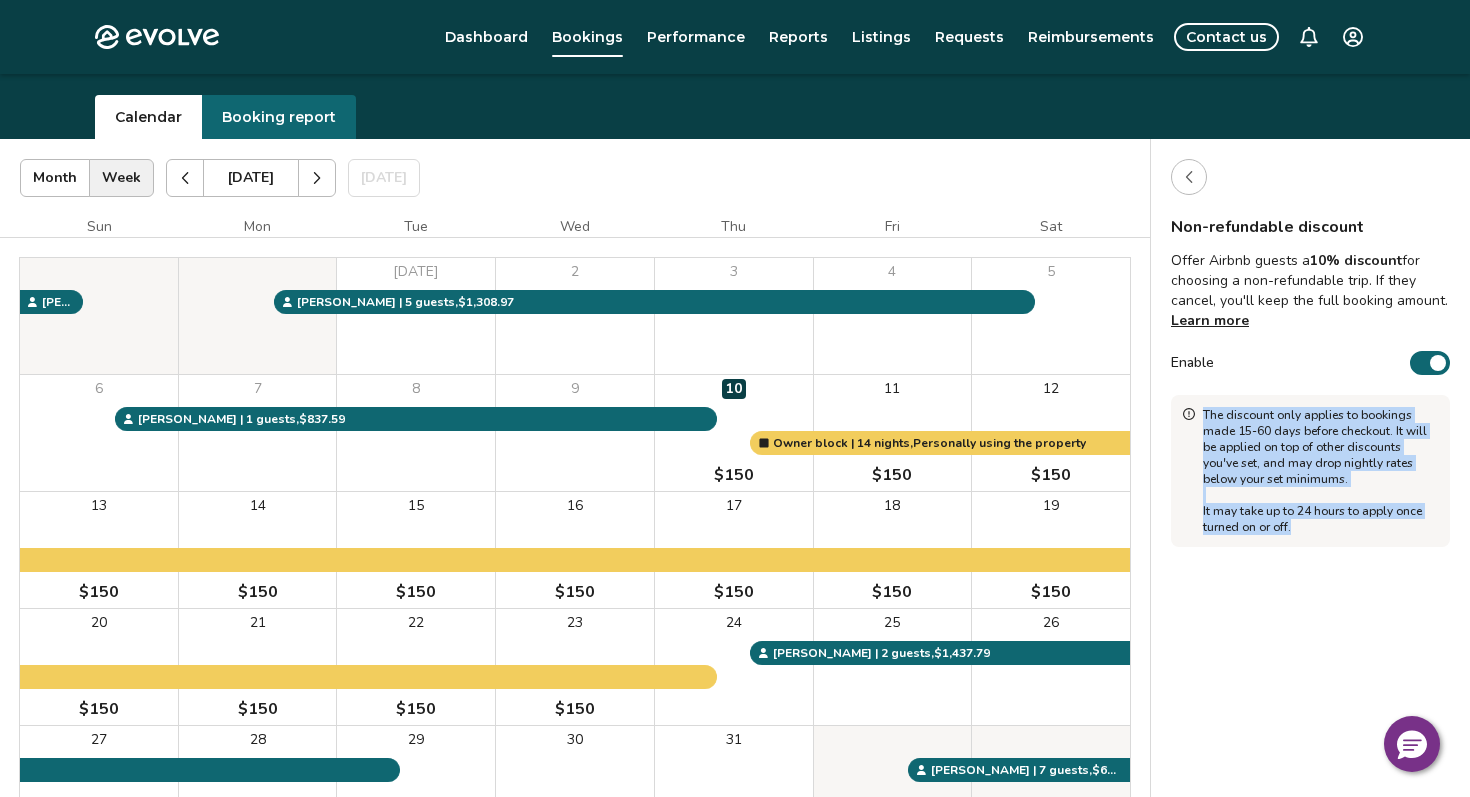 scroll, scrollTop: 38, scrollLeft: 0, axis: vertical 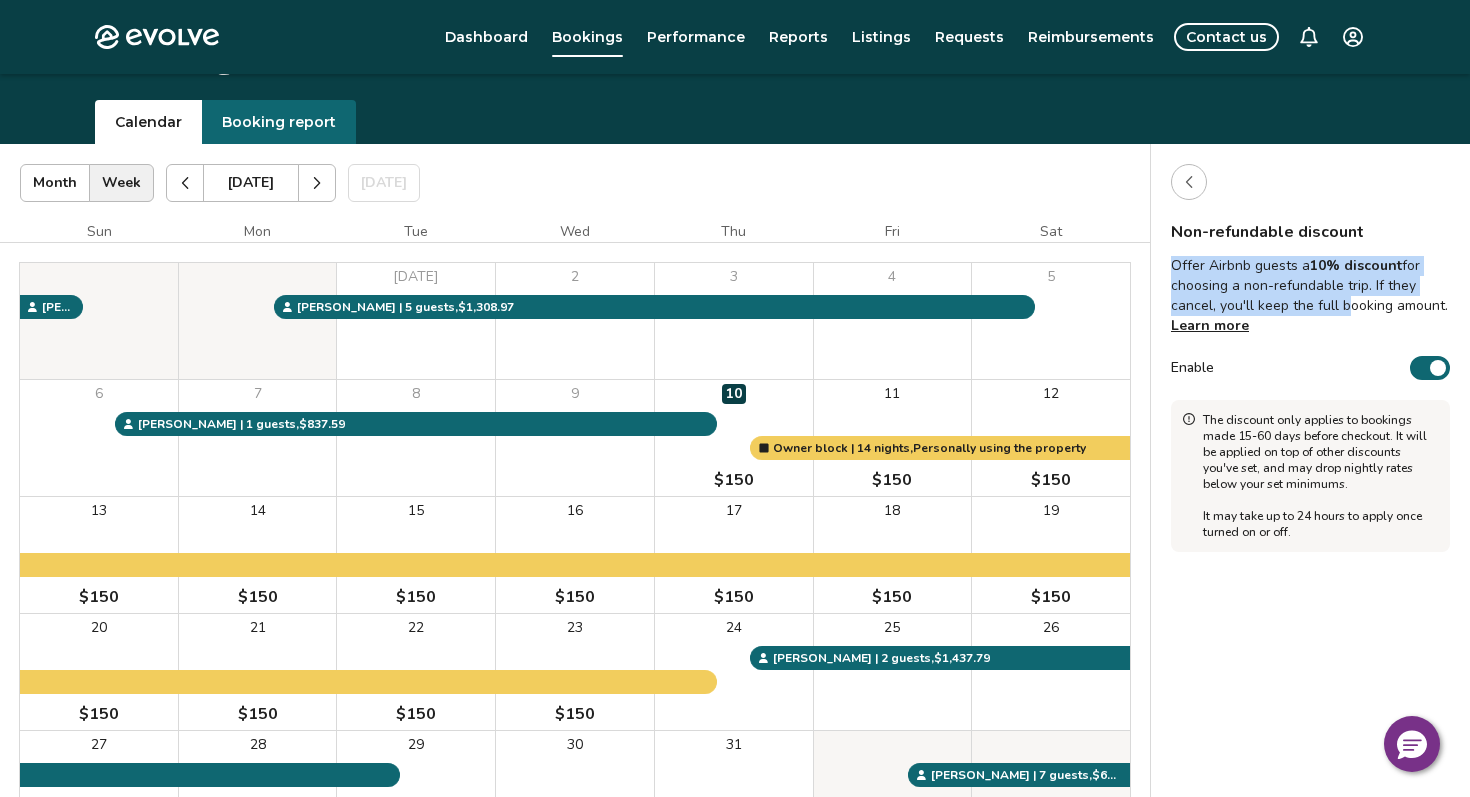 drag, startPoint x: 1174, startPoint y: 263, endPoint x: 1338, endPoint y: 309, distance: 170.32909 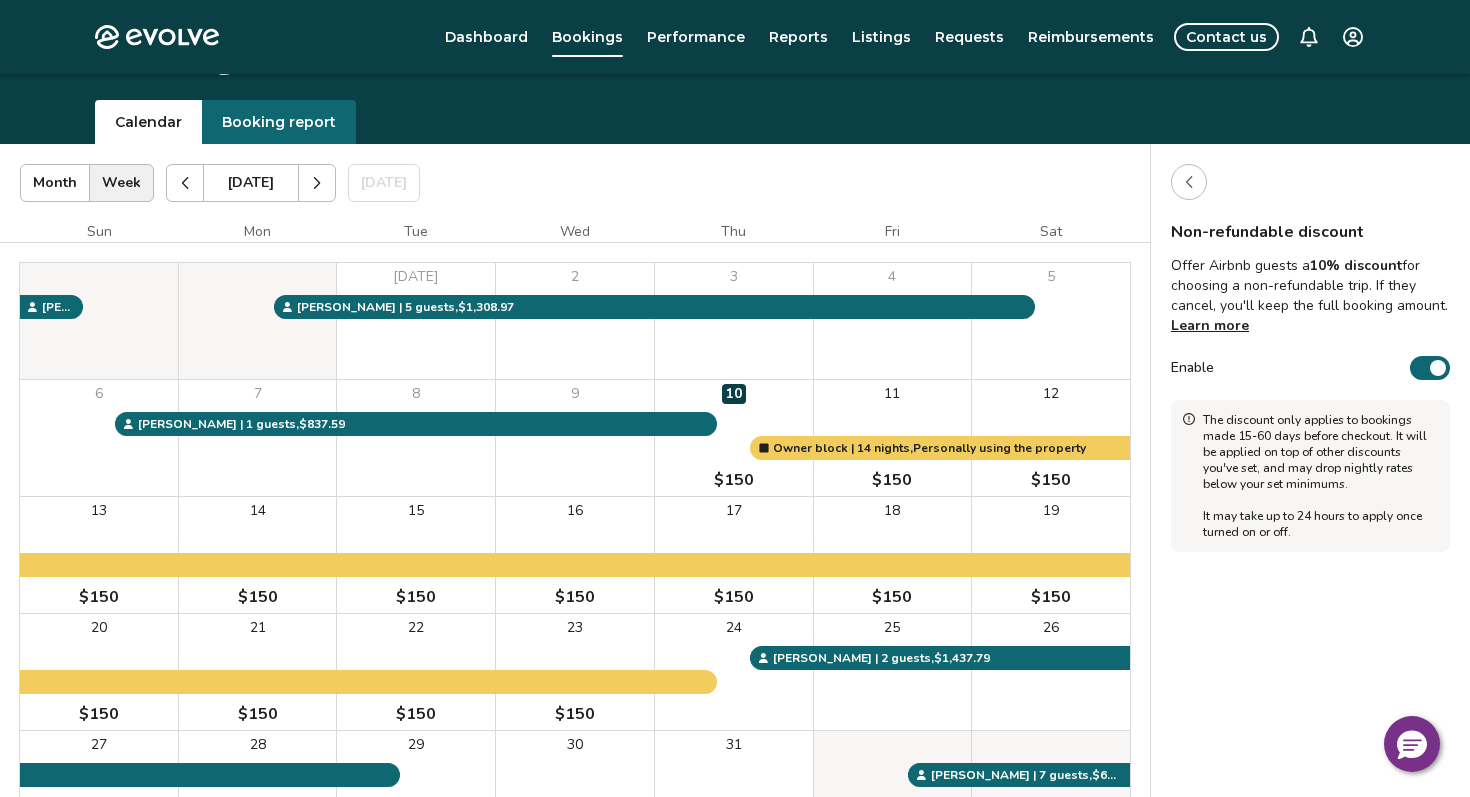 click on "Offer Airbnb guests a  10% discount  for choosing a non-refundable trip. If they cancel, you'll keep the full booking amount.   Learn more" at bounding box center (1310, 296) 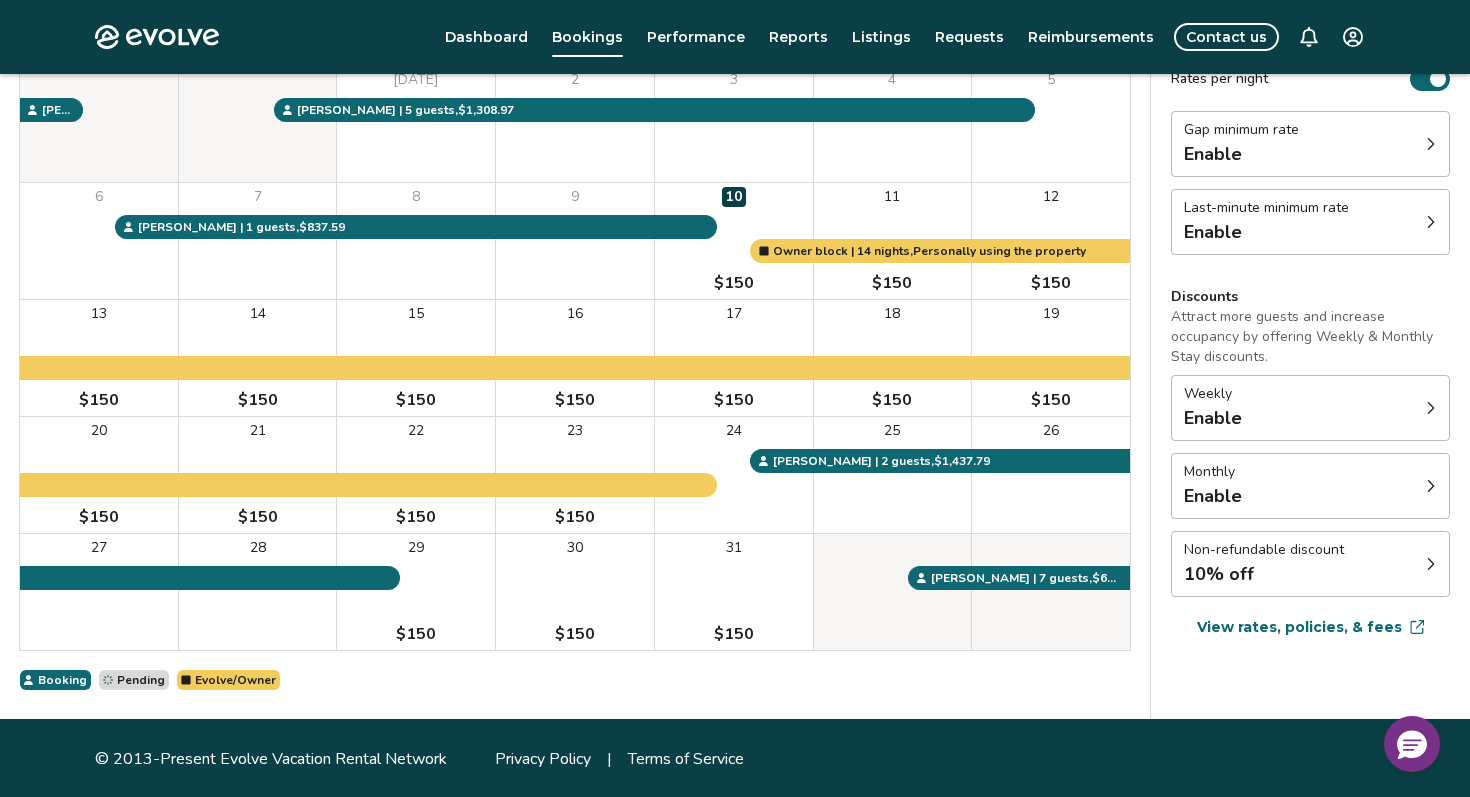 scroll, scrollTop: 237, scrollLeft: 0, axis: vertical 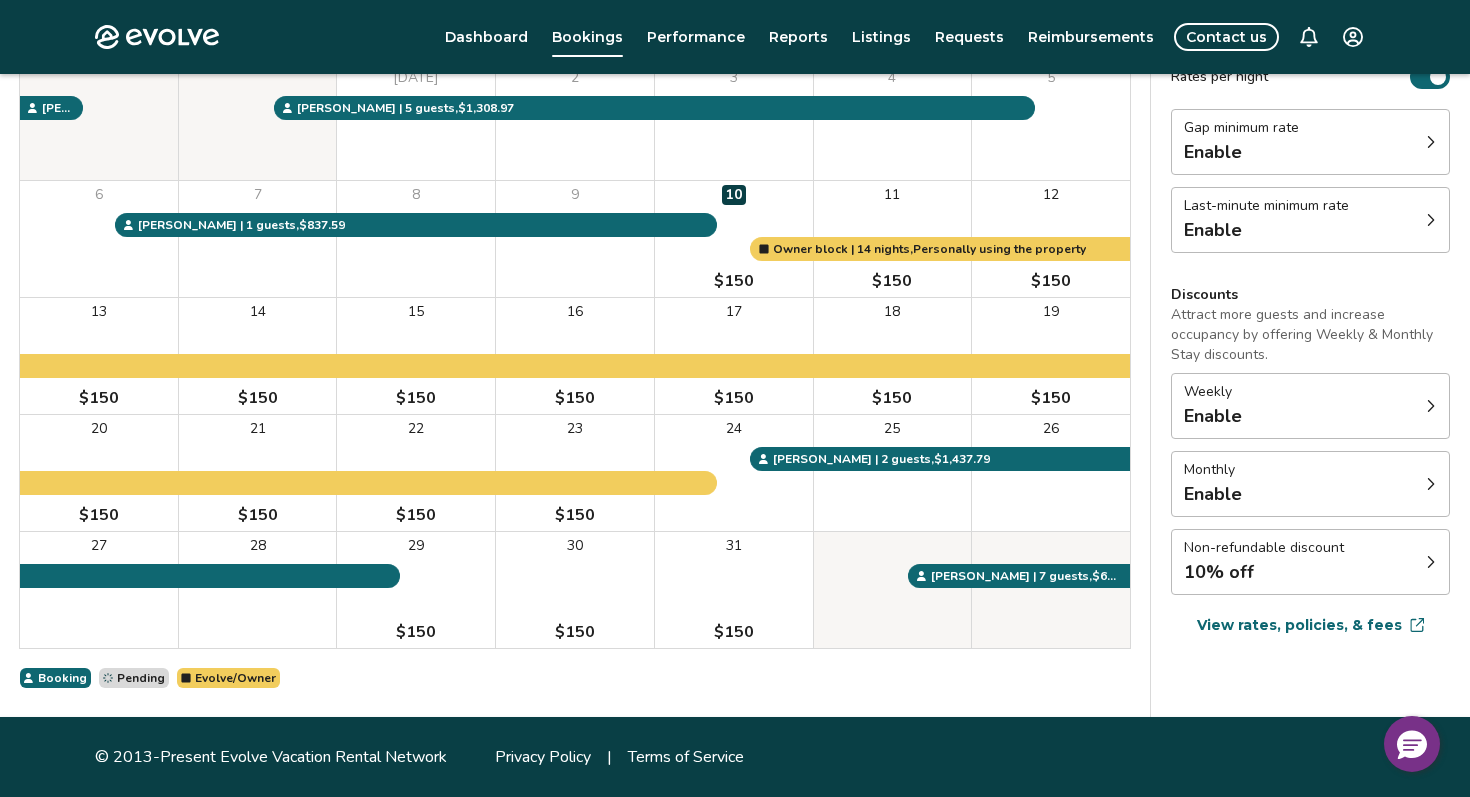 click on "Weekly Enable" at bounding box center (1310, 406) 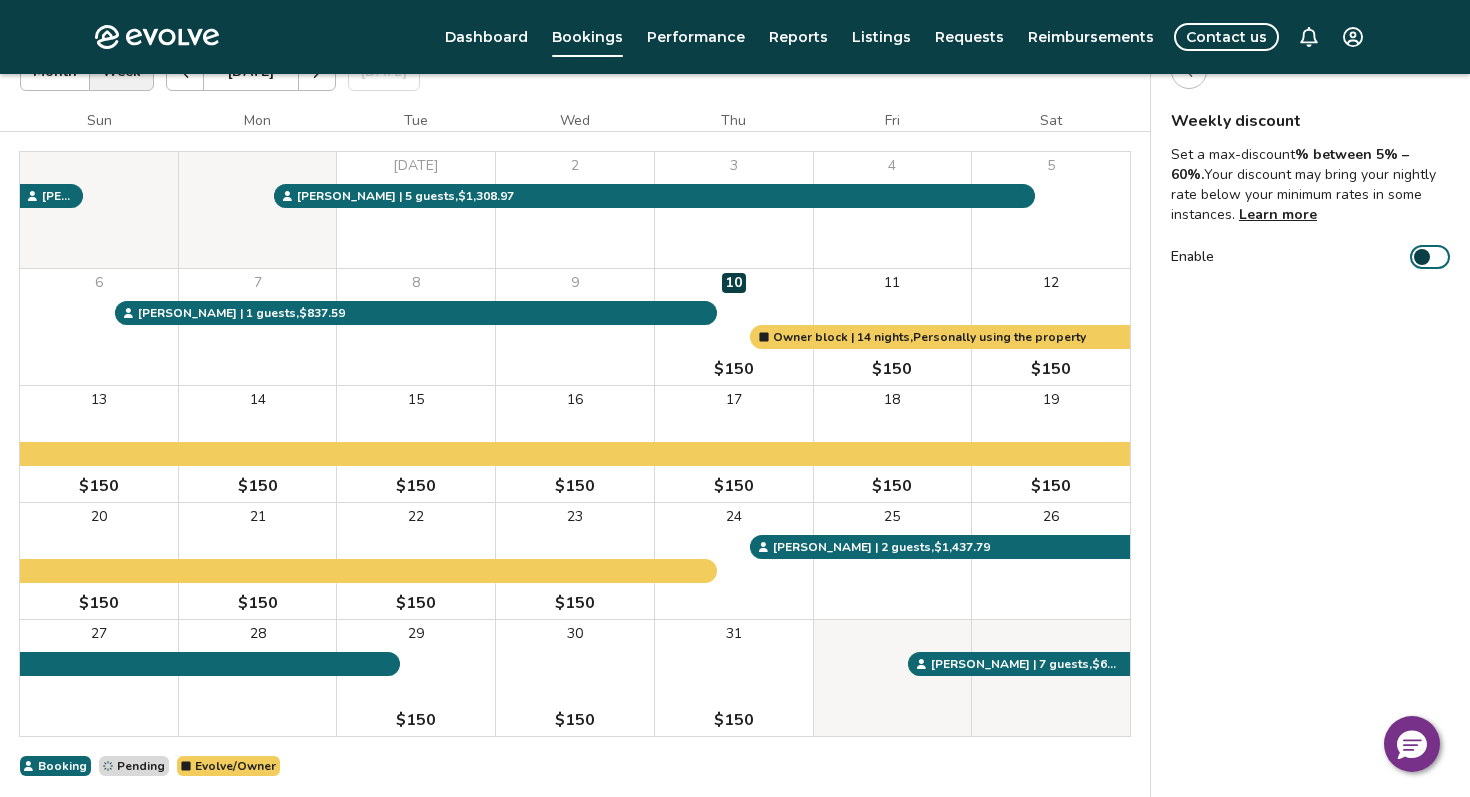 scroll, scrollTop: 128, scrollLeft: 0, axis: vertical 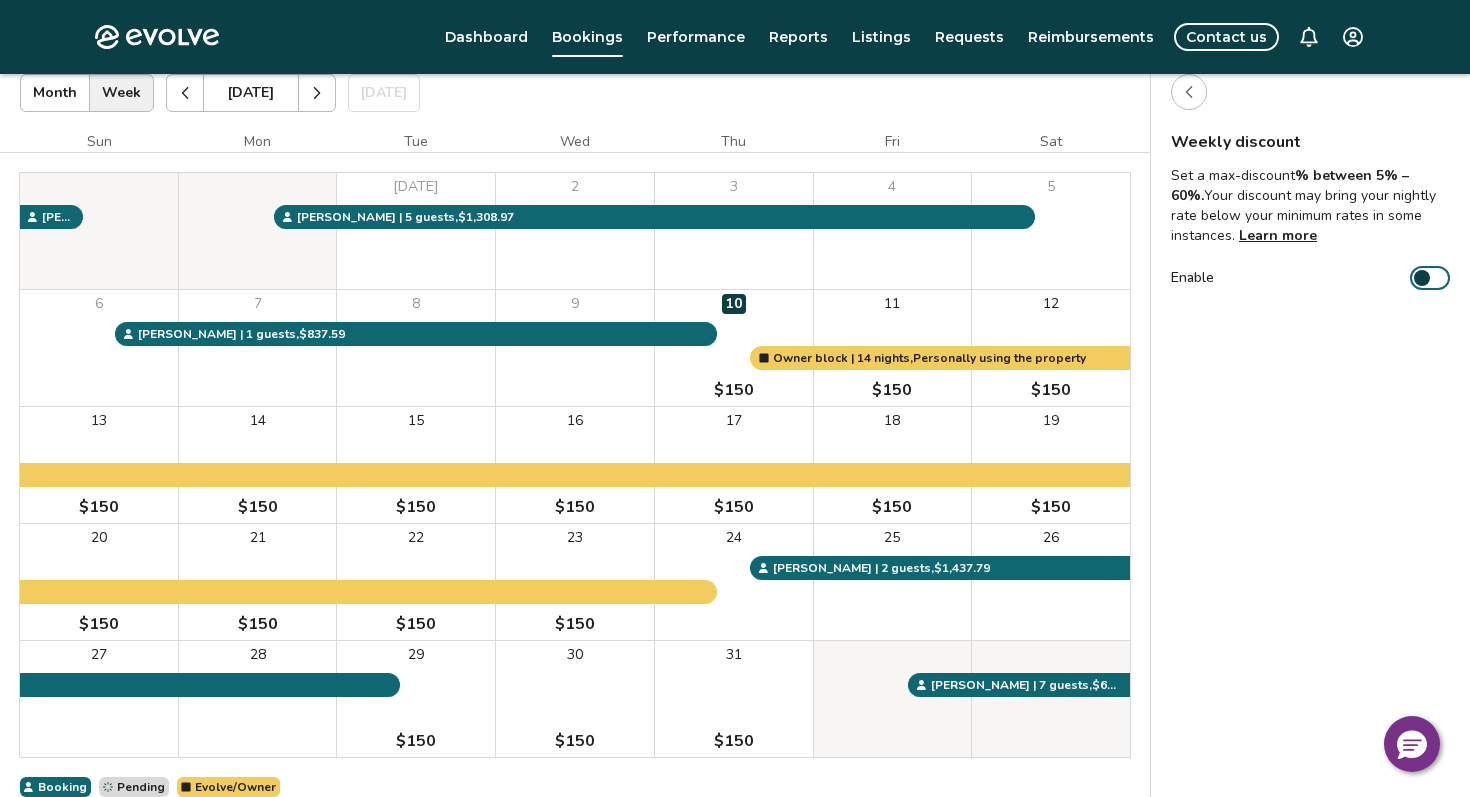 click on "Enable" at bounding box center [1430, 278] 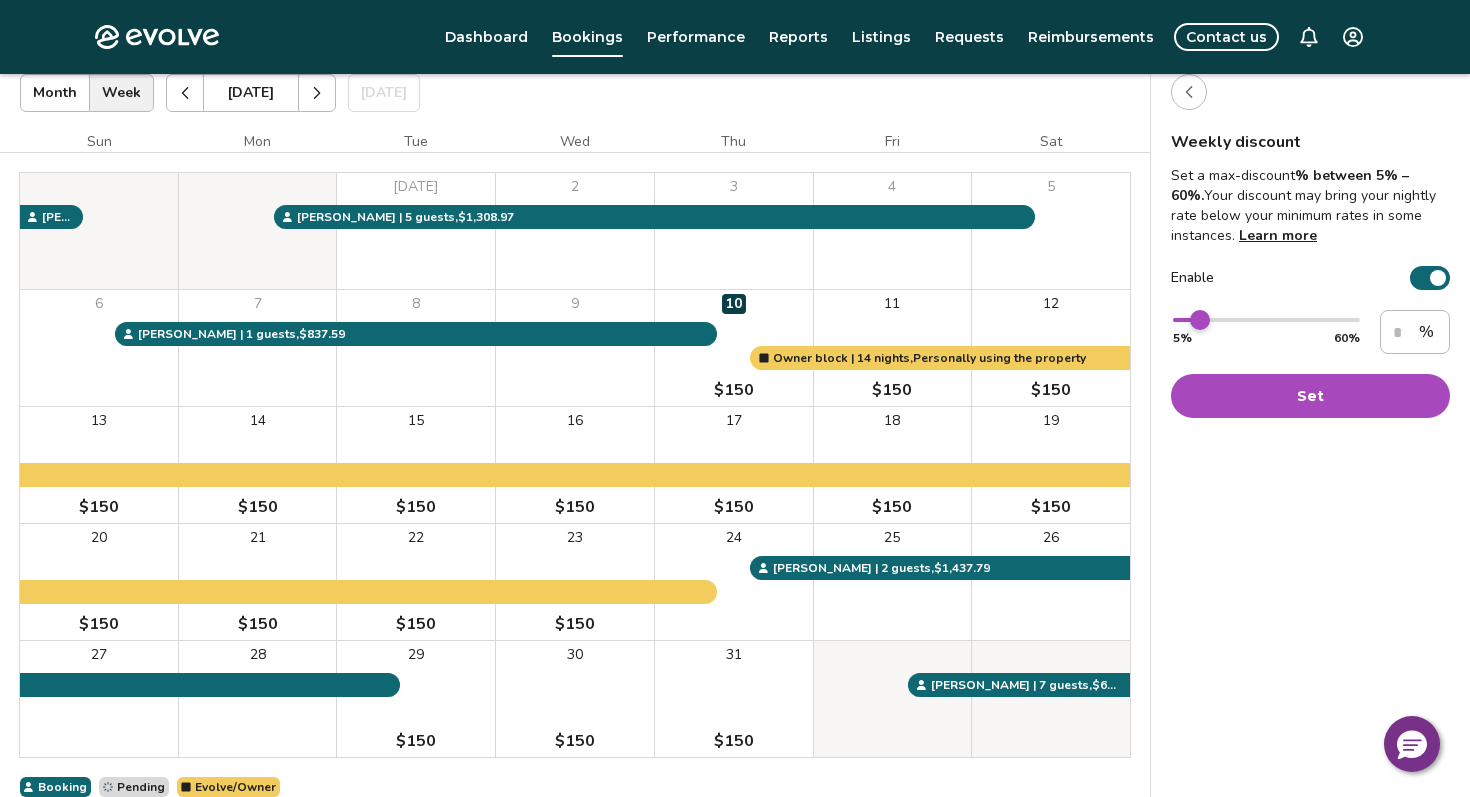 type on "**" 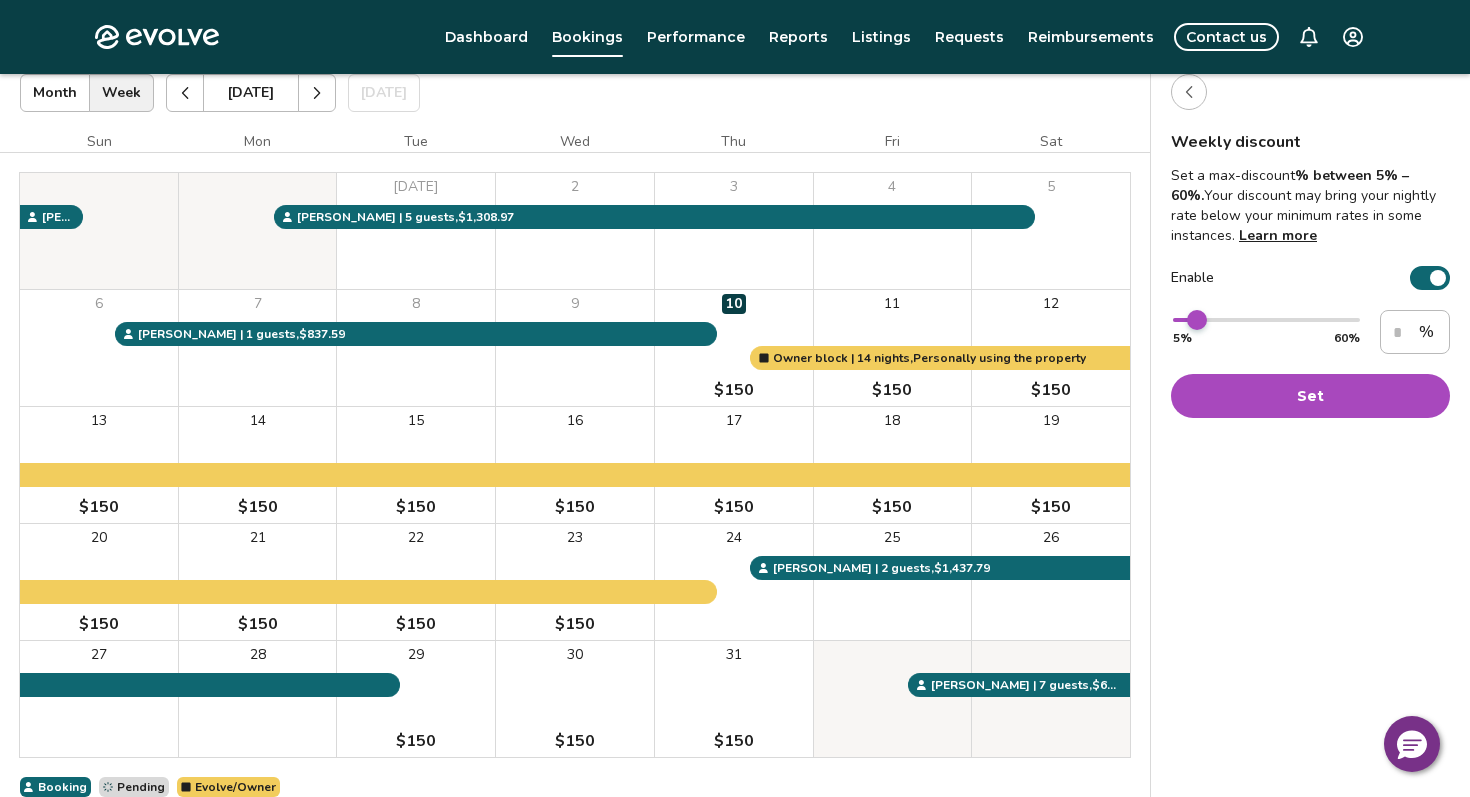 click at bounding box center (1197, 320) 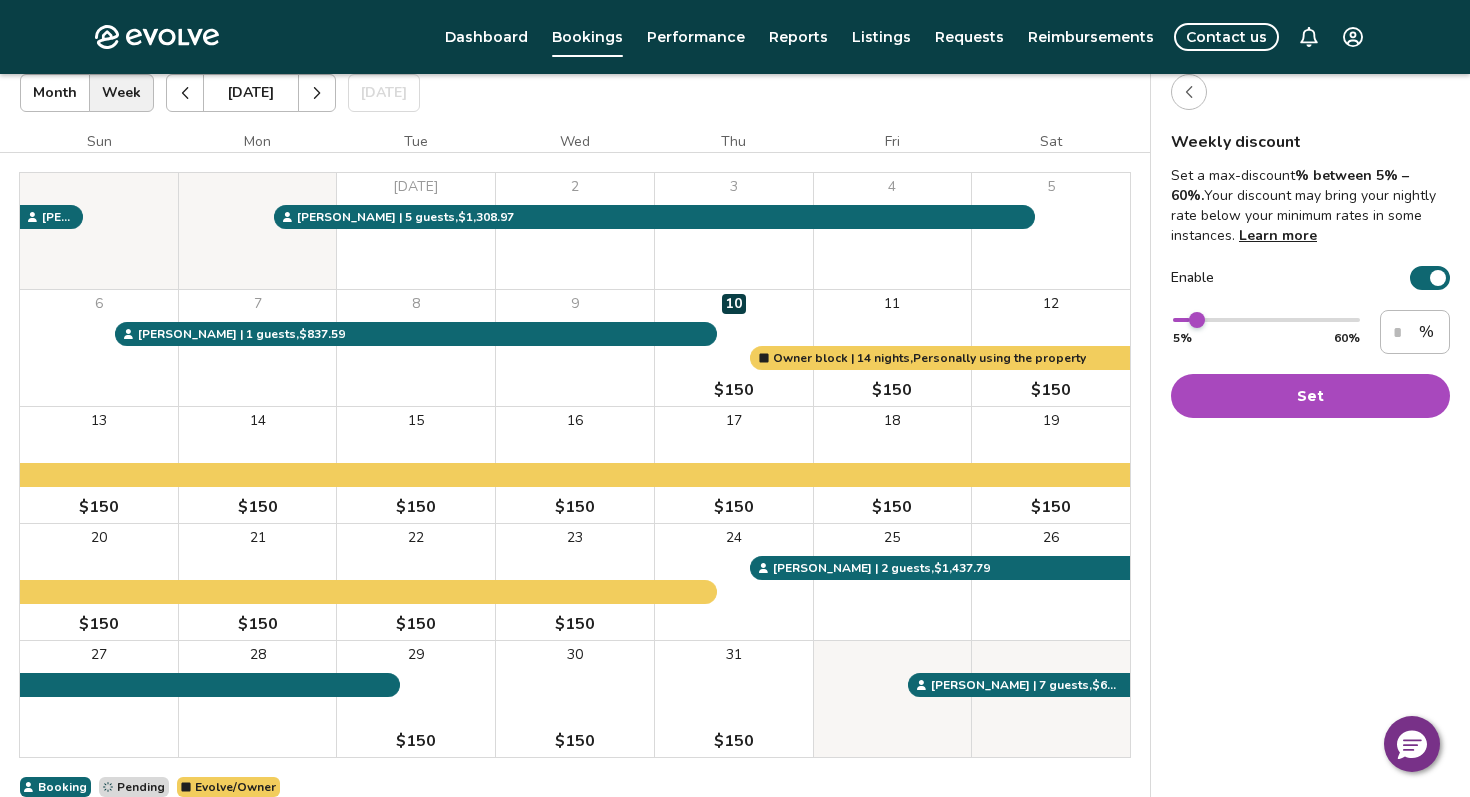 click on "Set" at bounding box center (1310, 396) 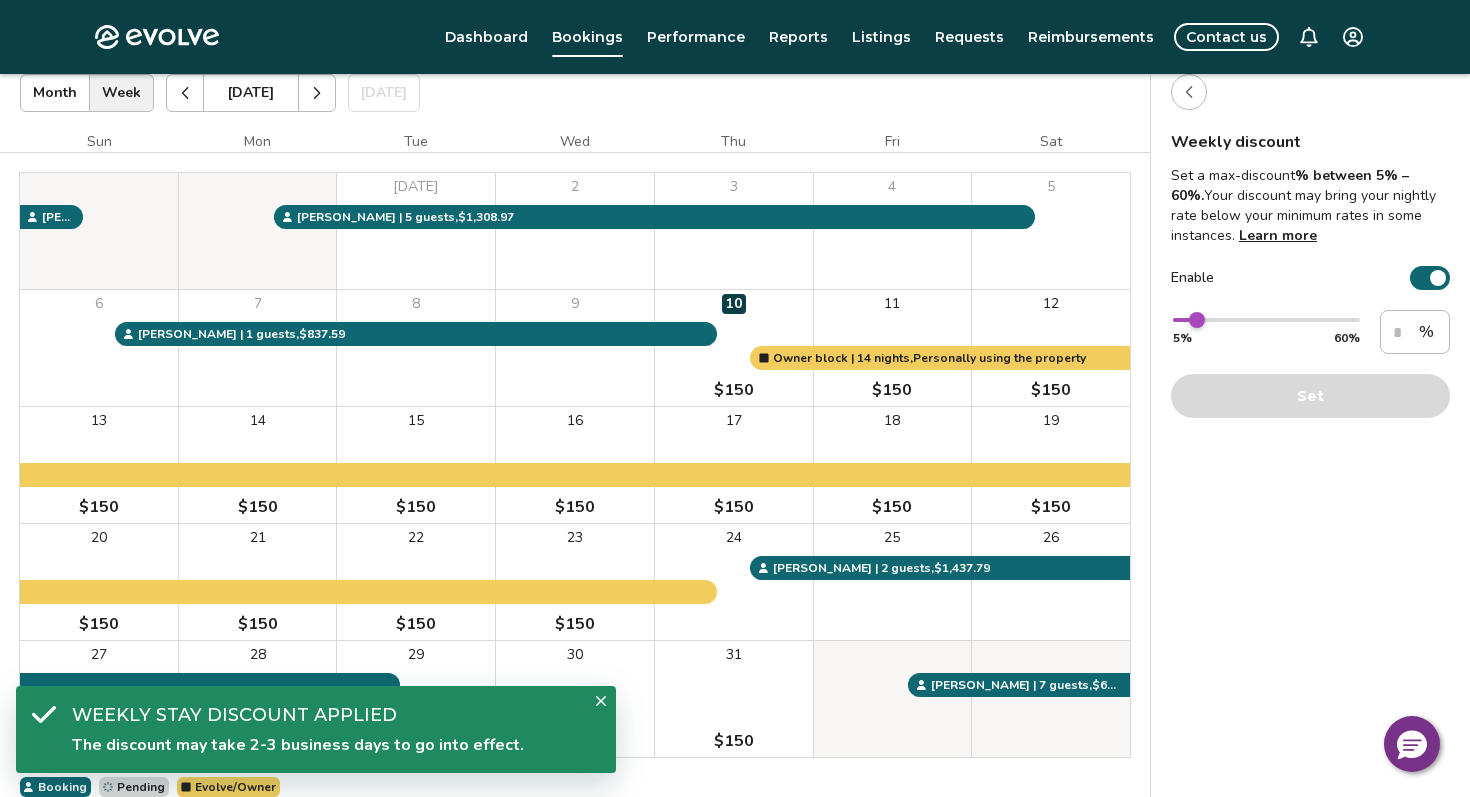 click at bounding box center (1189, 92) 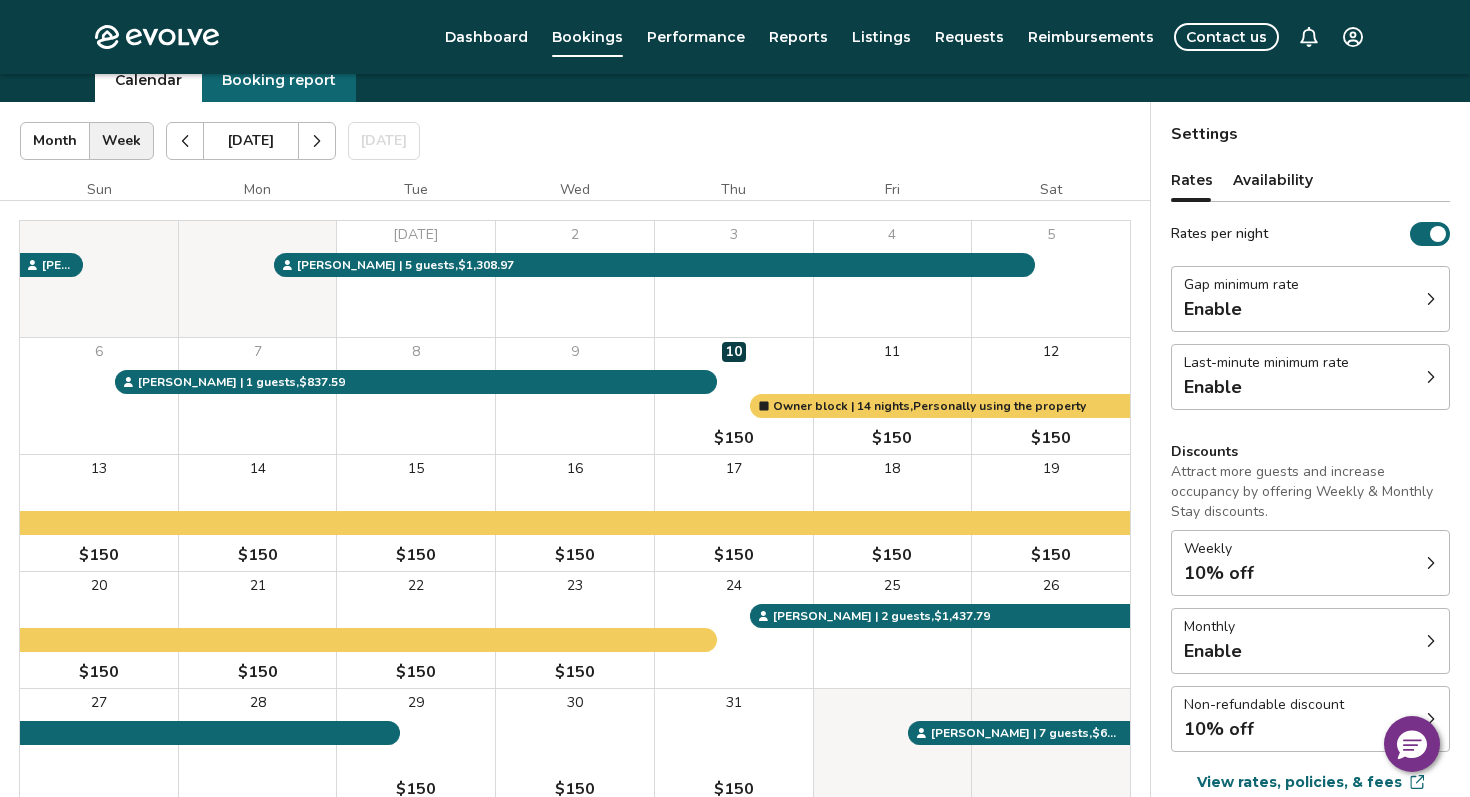 scroll, scrollTop: 39, scrollLeft: 0, axis: vertical 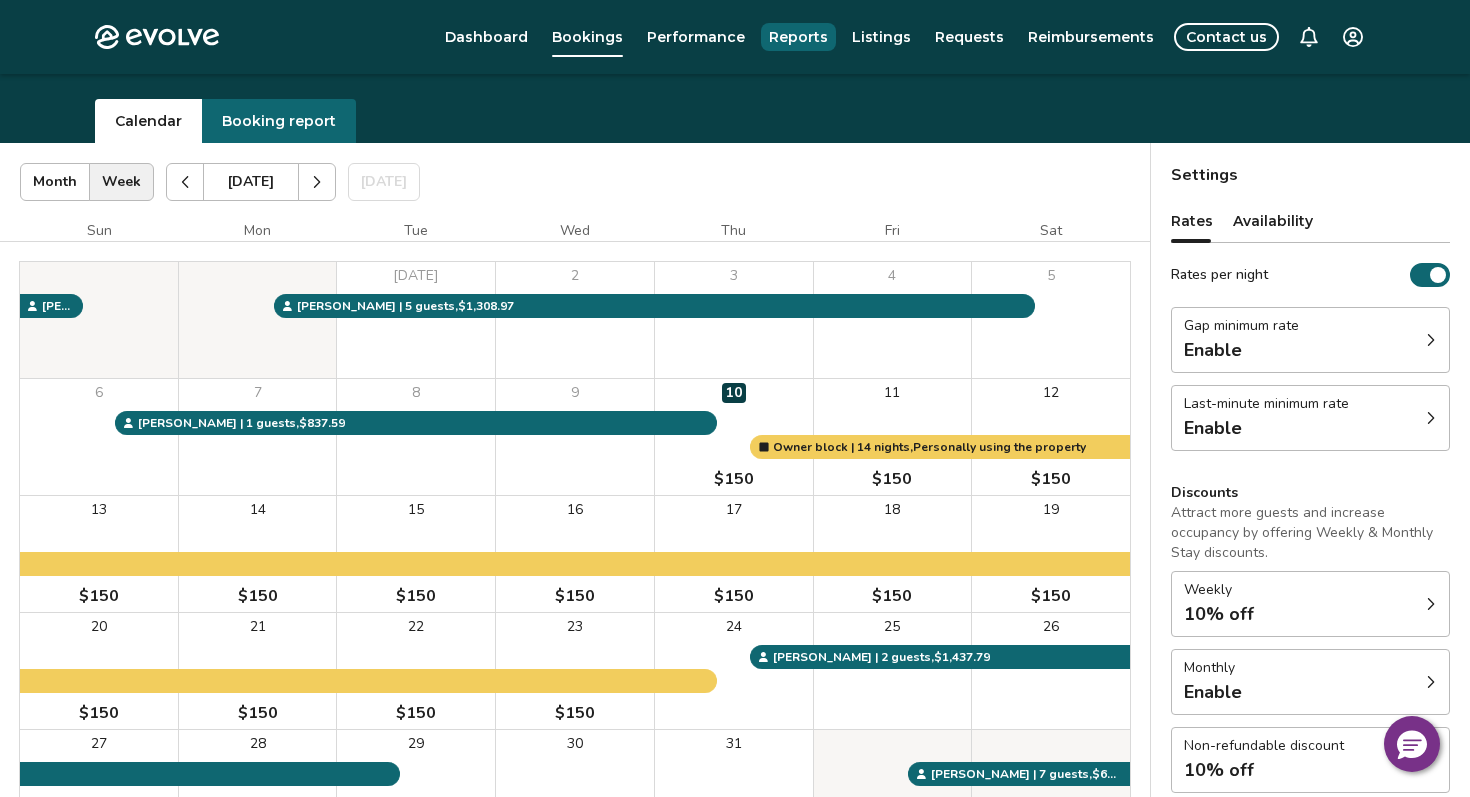 click on "Reports" at bounding box center (798, 37) 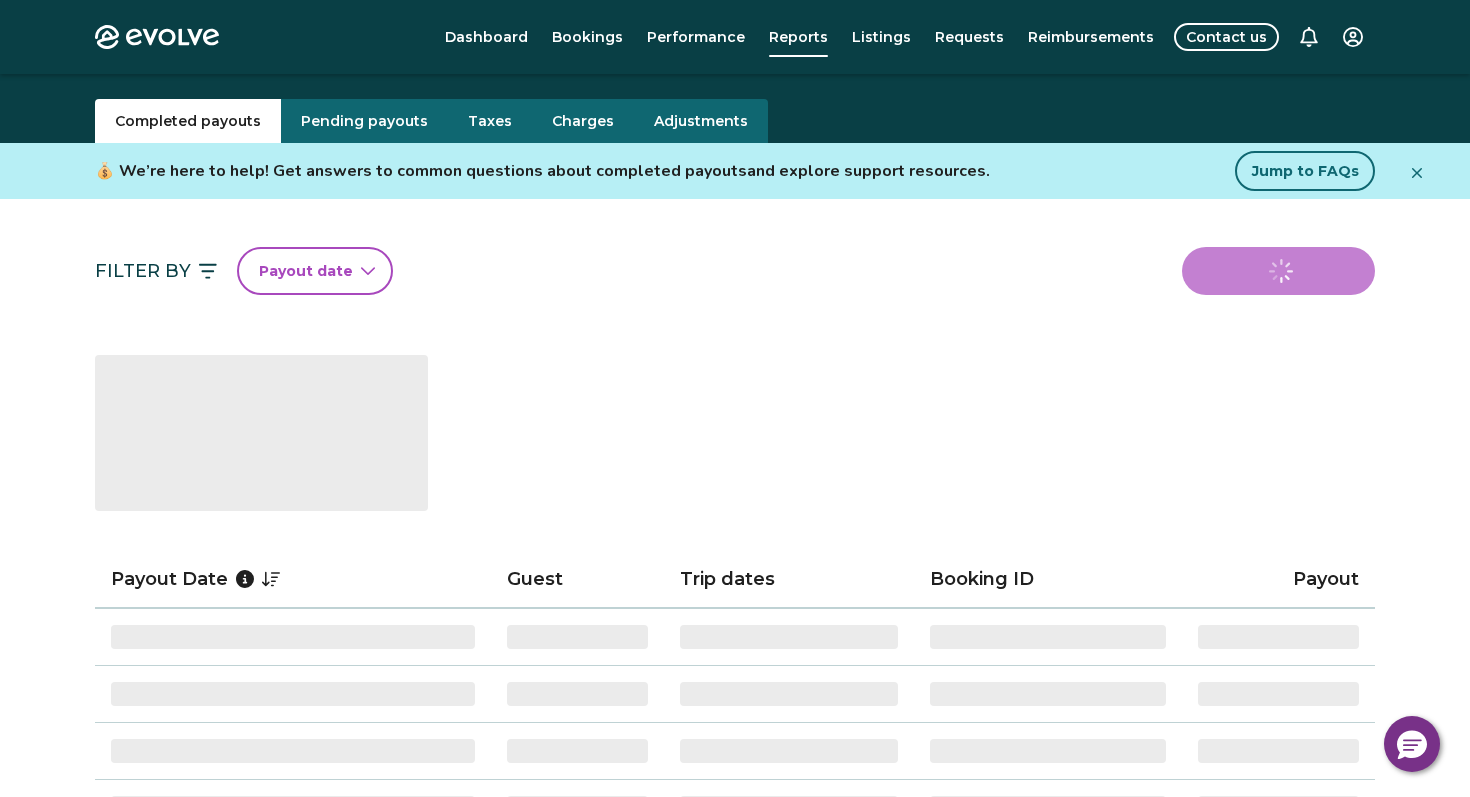 click on "Taxes" at bounding box center (490, 121) 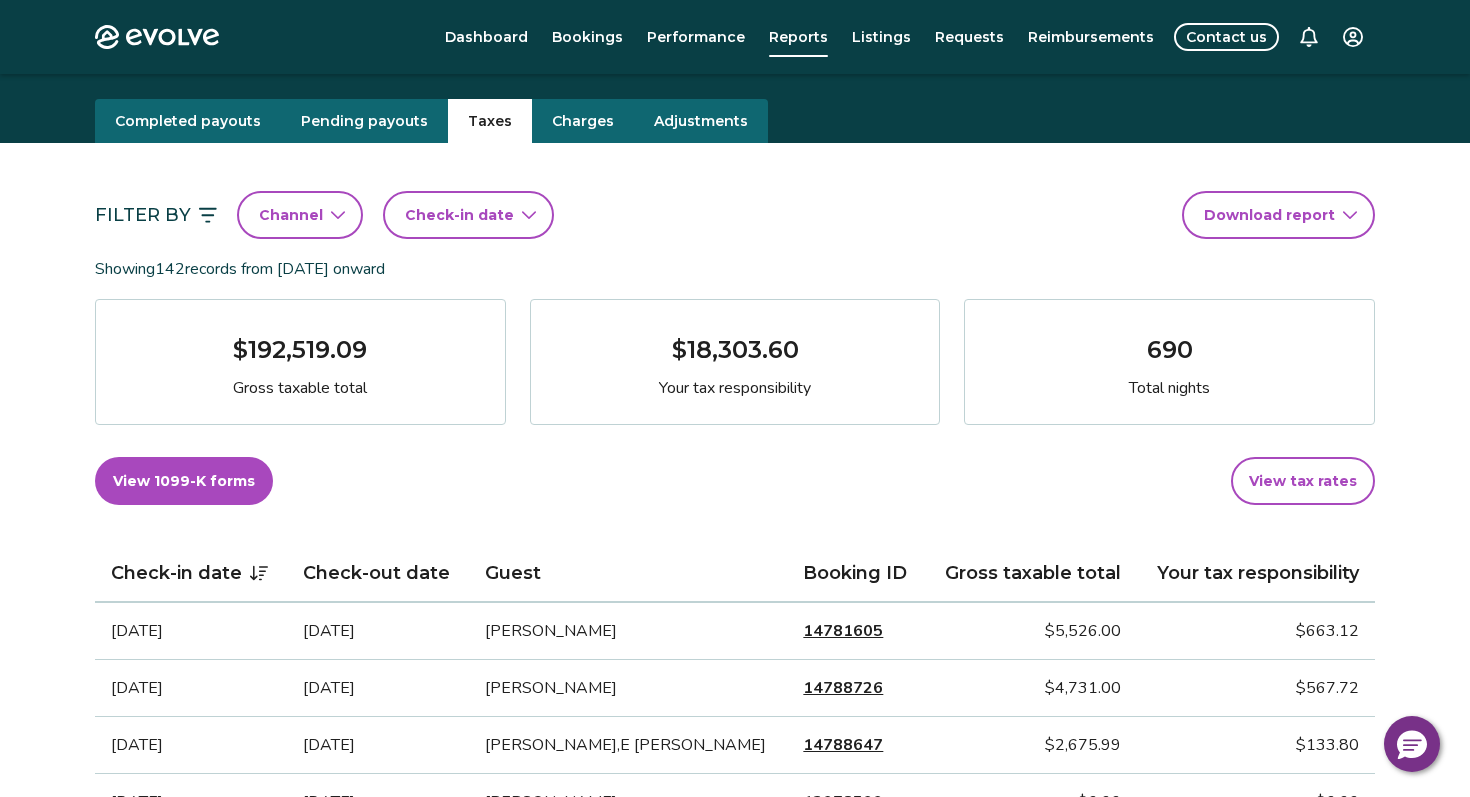 click on "Check-in date" at bounding box center [459, 215] 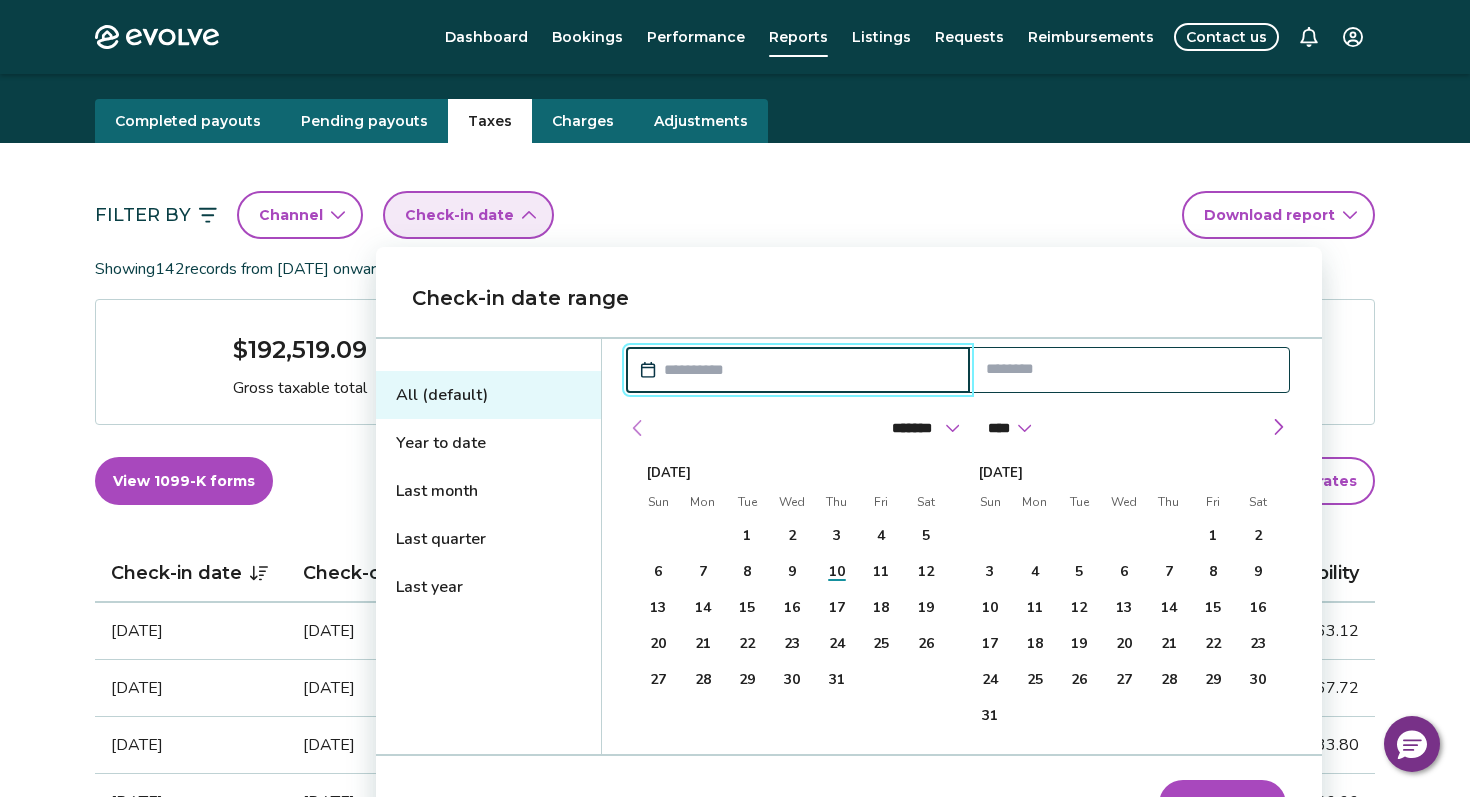 click at bounding box center [638, 428] 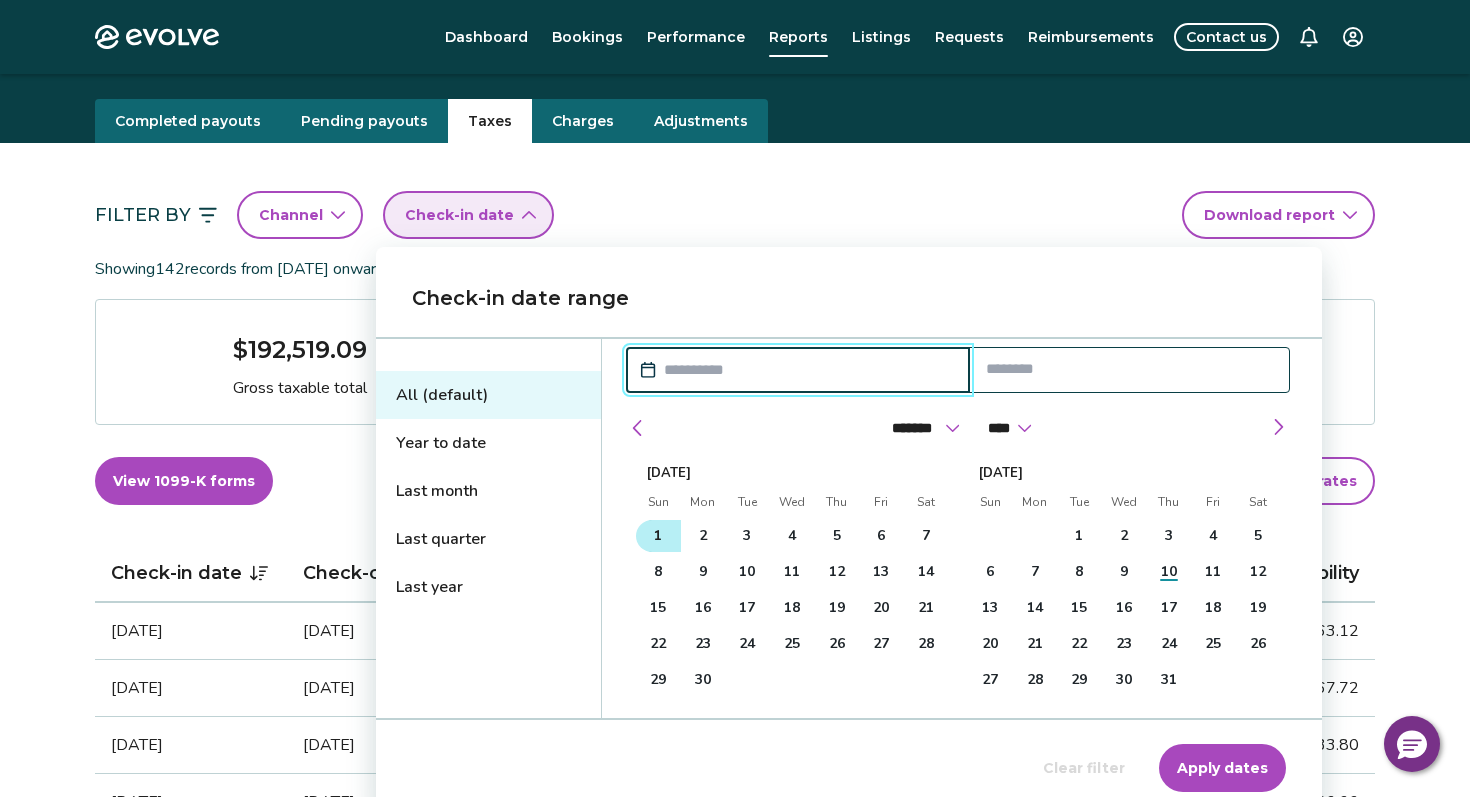 click on "1" at bounding box center [658, 536] 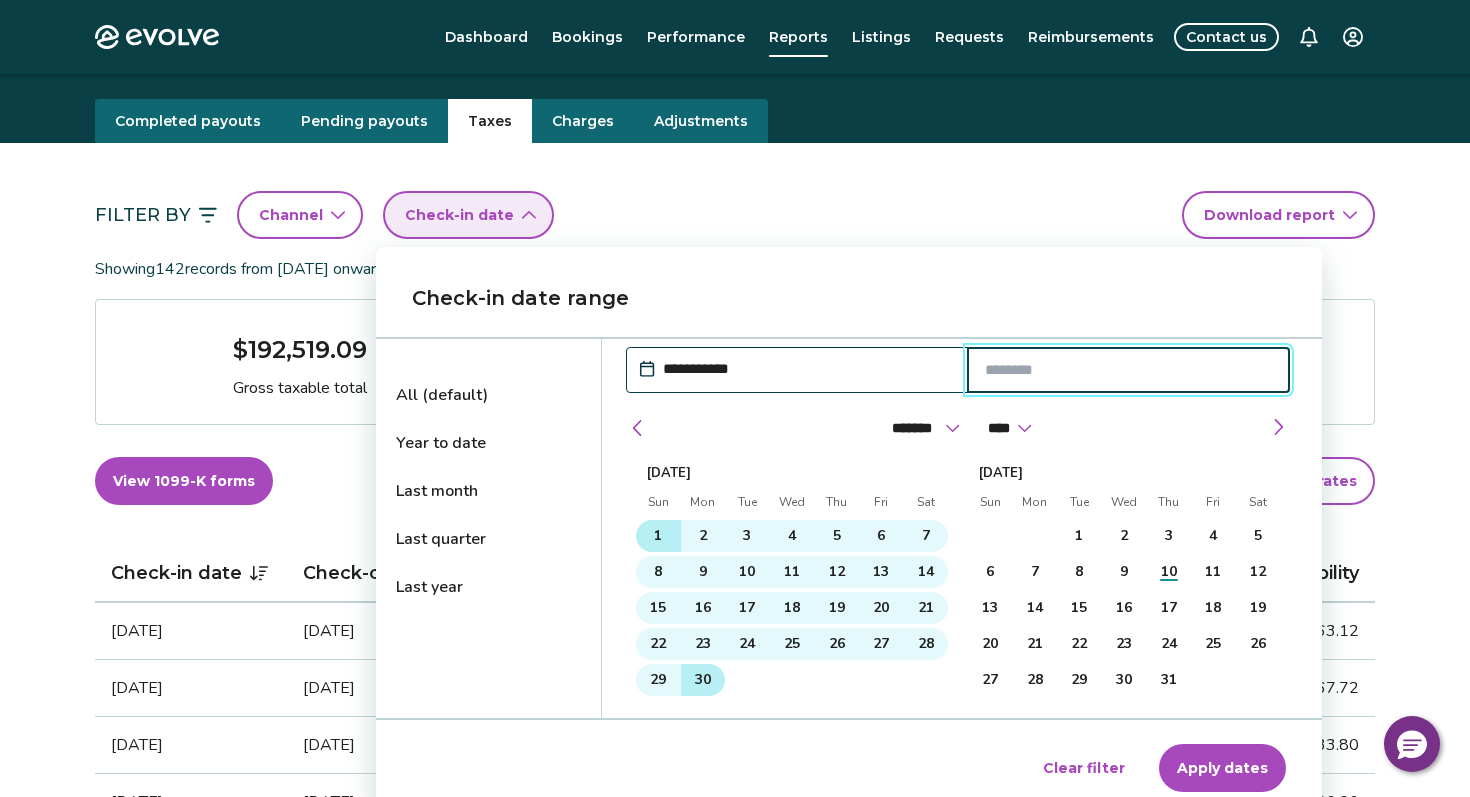 click on "30" at bounding box center [703, 680] 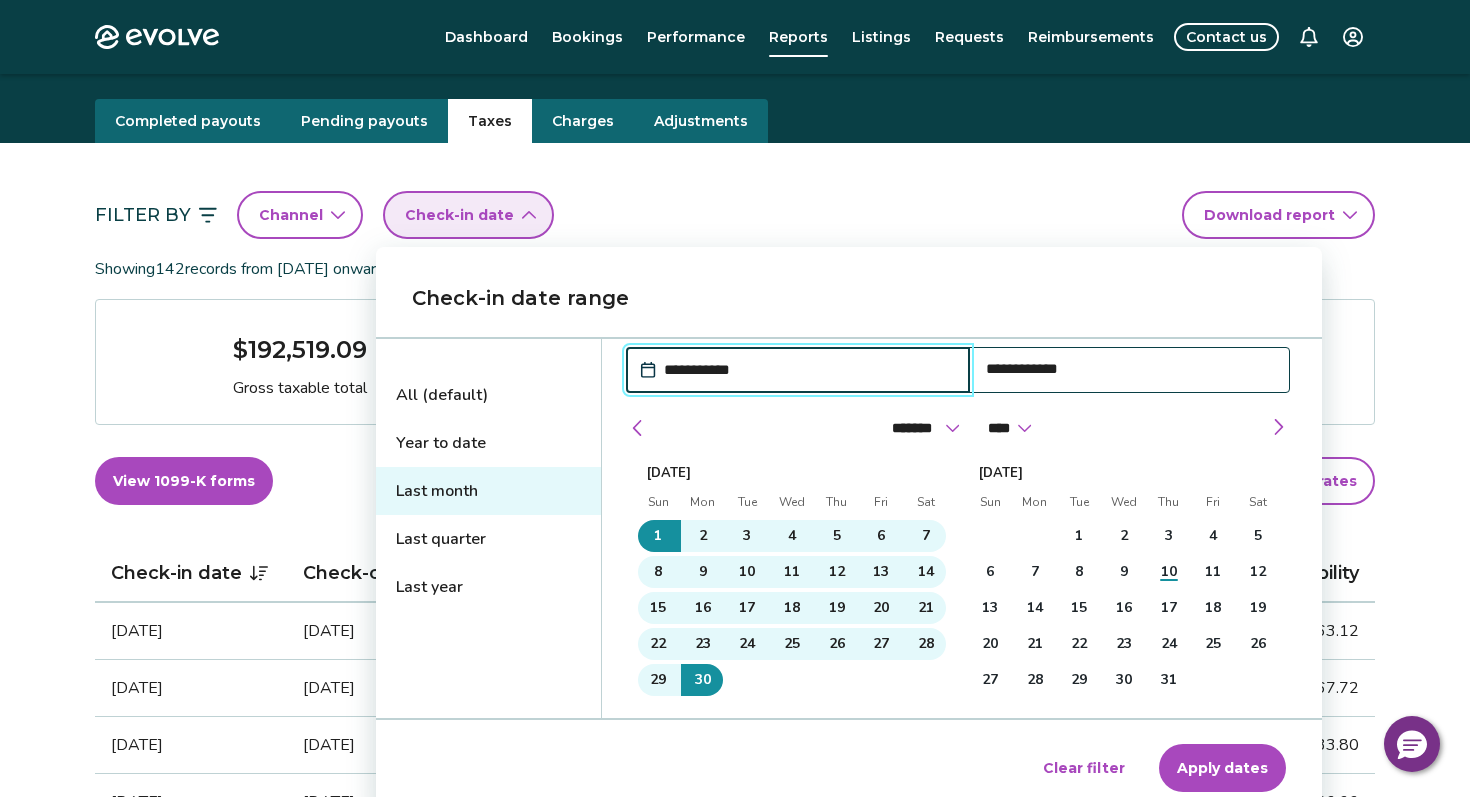 click on "Apply dates" at bounding box center (1222, 768) 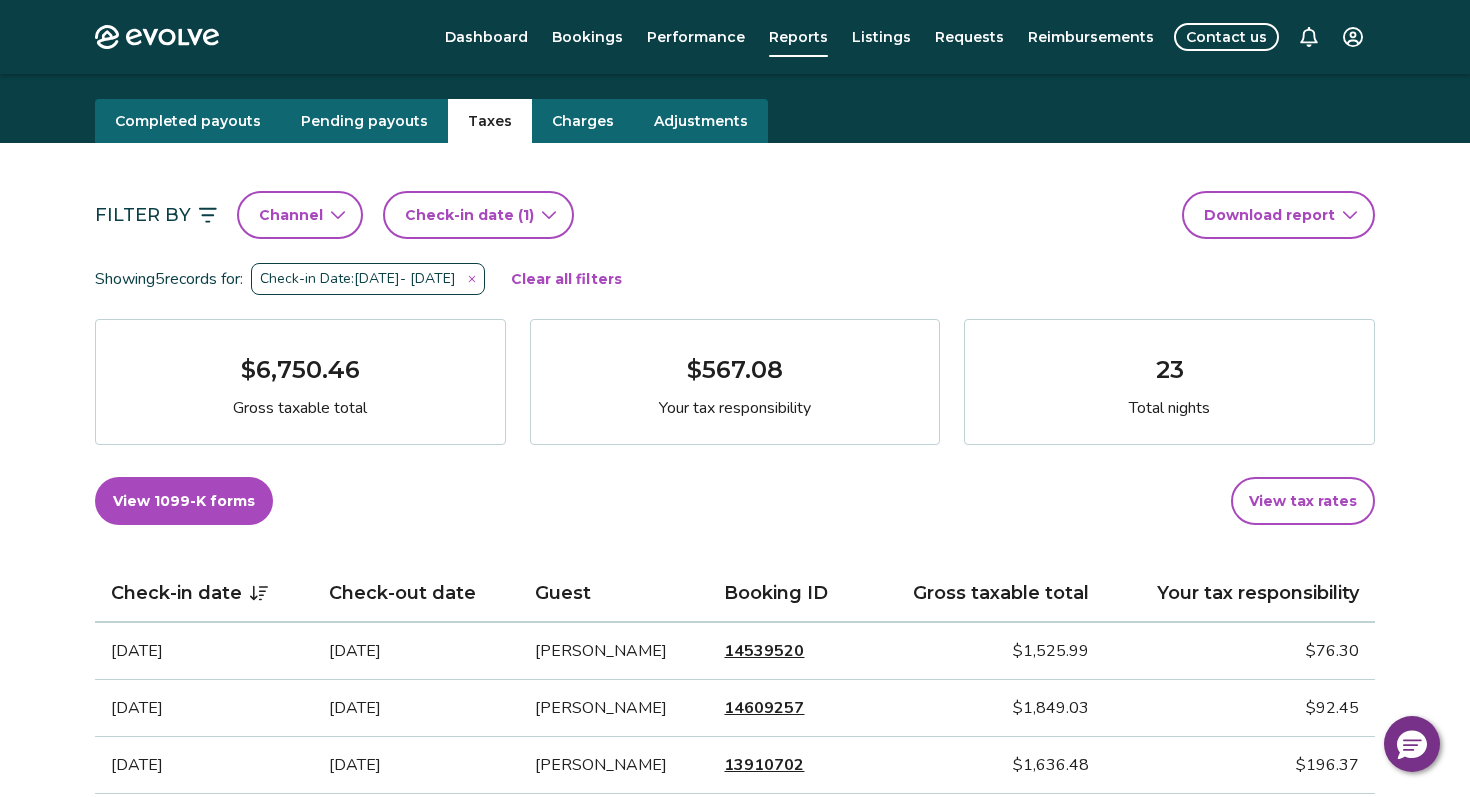 click on "Evolve Dashboard Bookings Performance Reports Listings Requests Reimbursements Contact us Reports Completed payouts Pending payouts Taxes Charges Adjustments Filter By  Channel Check-in date (1) Download   report Showing  5  records   for: Check-in Date:  [DATE]  -   [DATE] Clear all filters $6,750.46 Gross taxable total $567.08 Your tax responsibility 23 Total nights View 1099-K forms View tax rates Check-in date Check-out date Guest Booking ID Gross taxable total Your tax responsibility [DATE] [DATE] [PERSON_NAME] 14539520 $1,525.99 $76.30 [DATE] [DATE] [PERSON_NAME] 14609257 $1,849.03 $92.45 [DATE] [DATE] [PERSON_NAME] 13910702 $1,636.48 $196.37 [DATE] [DATE] [PERSON_NAME] 14690160 $770.96 $85.80 [DATE] [DATE] [PERSON_NAME] 14453240 $968.00 $116.16 Tax FAQs How is my gross taxable total calculated? How is my tax responsibility calculated, and why does it sometimes show $0.00? Tax resources Download Financial Guide PDF |" at bounding box center [735, 842] 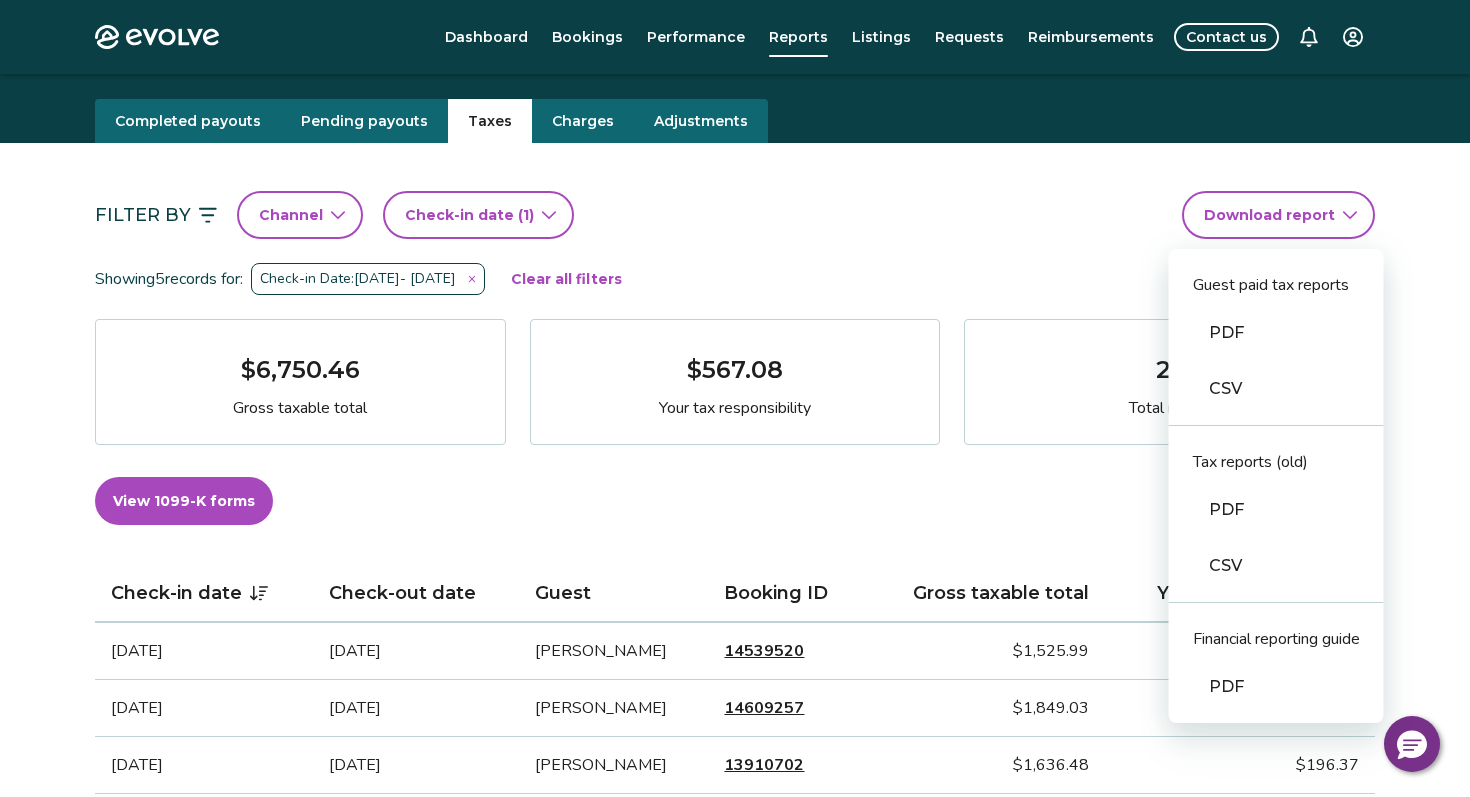 click on "CSV" at bounding box center [1276, 389] 